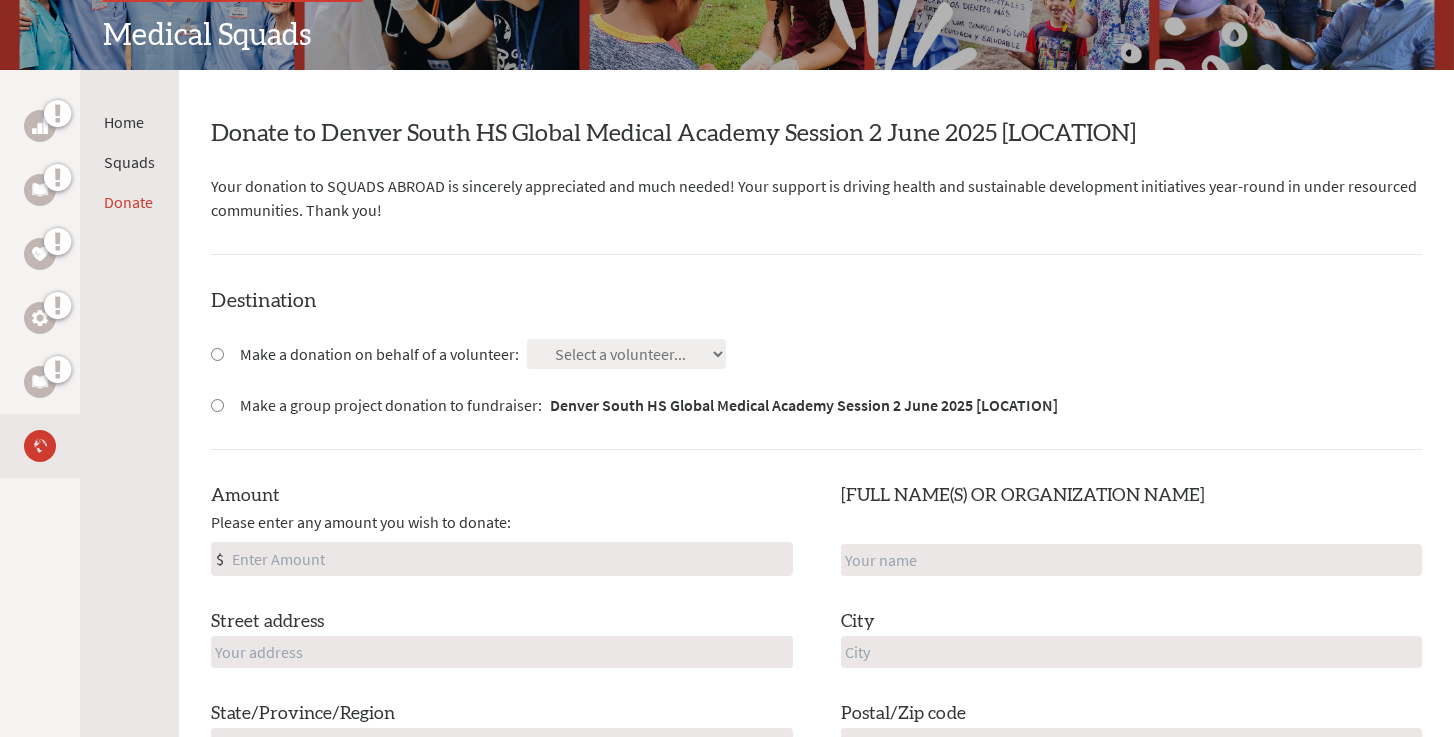 scroll, scrollTop: 0, scrollLeft: 0, axis: both 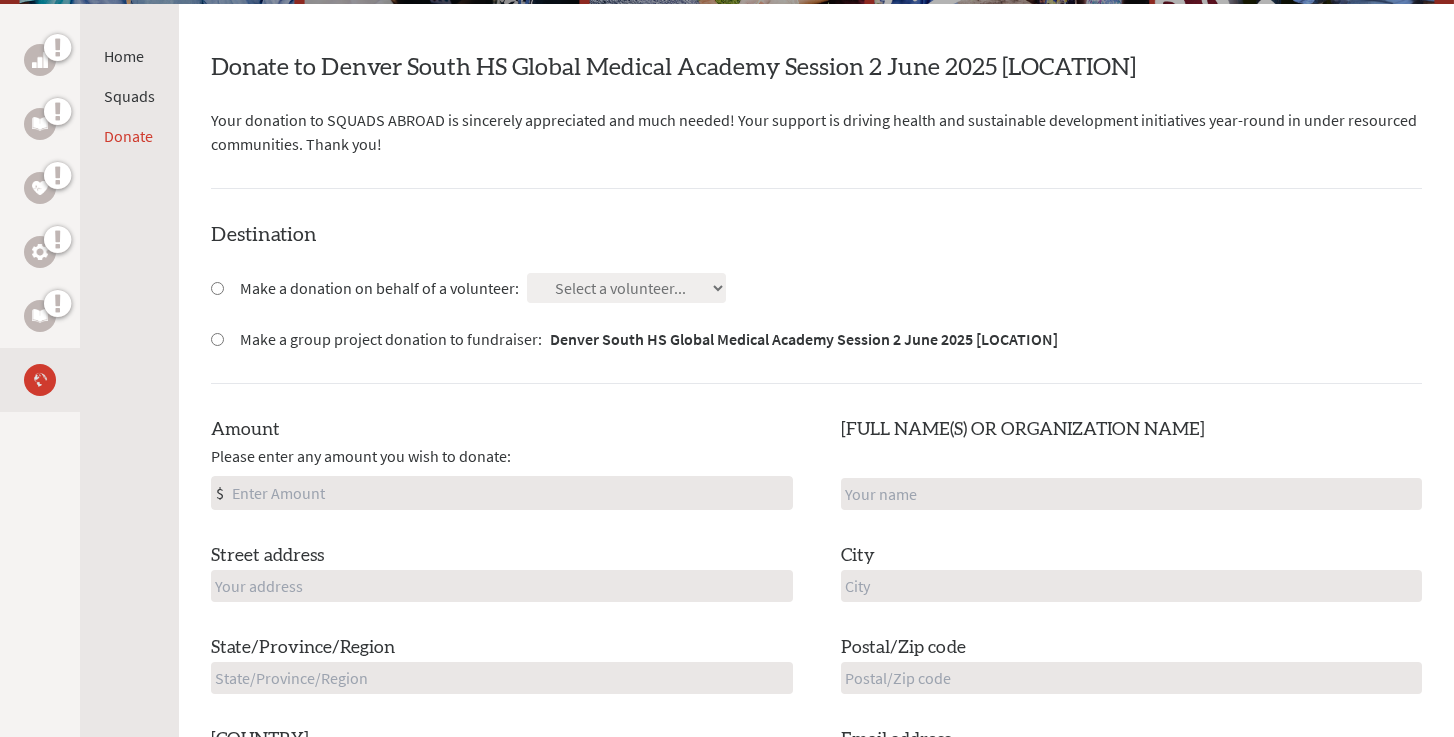 click on "Make a donation on behalf of a volunteer:" at bounding box center (217, 288) 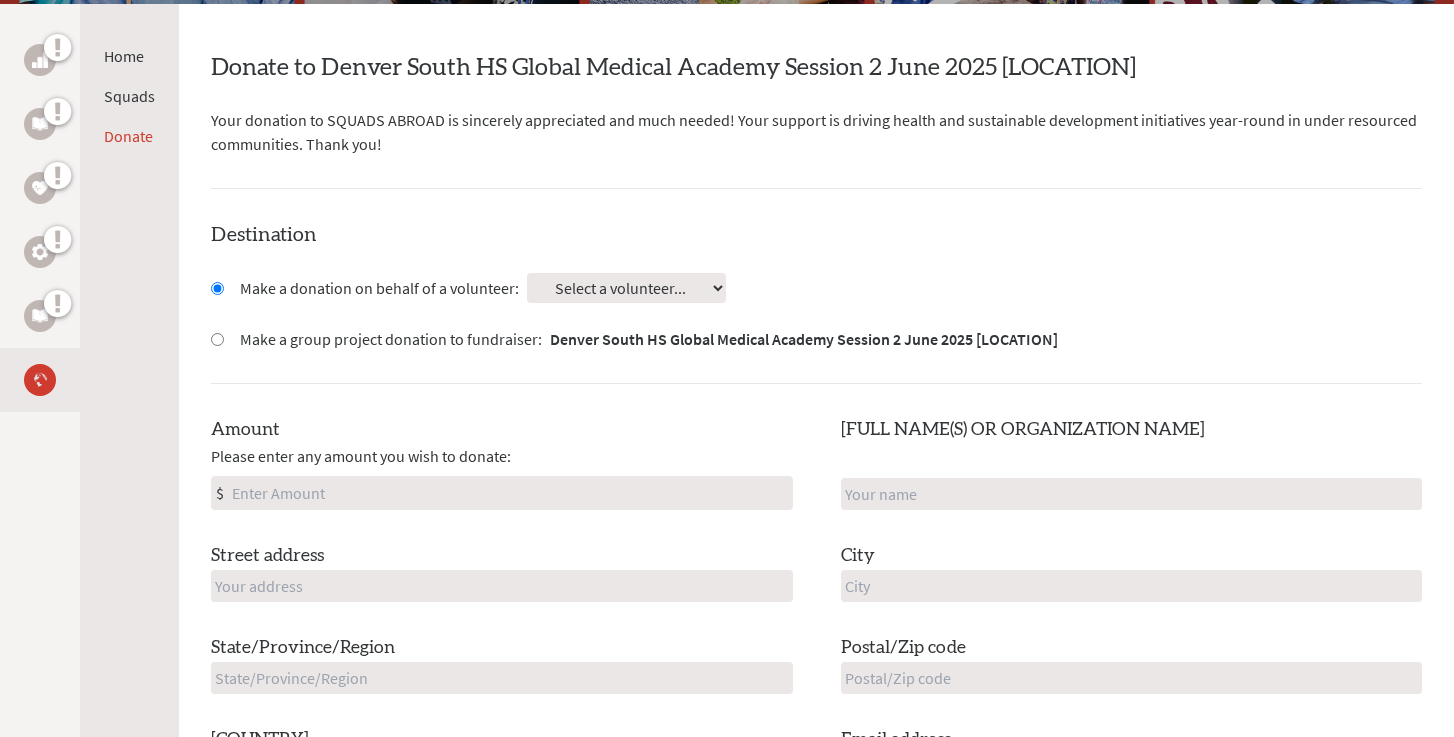 select on "0C27720D-DC4D-11EF-B3BE-42010A8A0038" 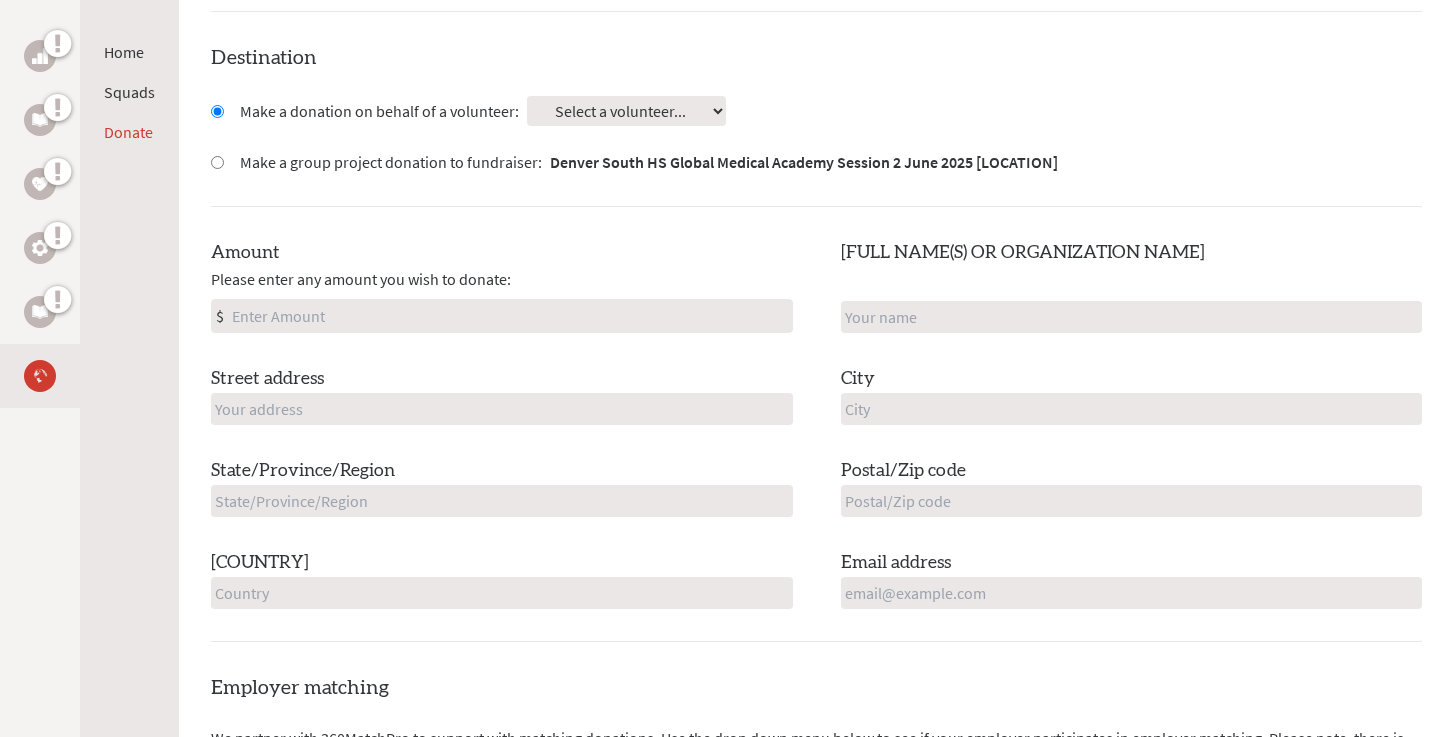 scroll, scrollTop: 581, scrollLeft: 0, axis: vertical 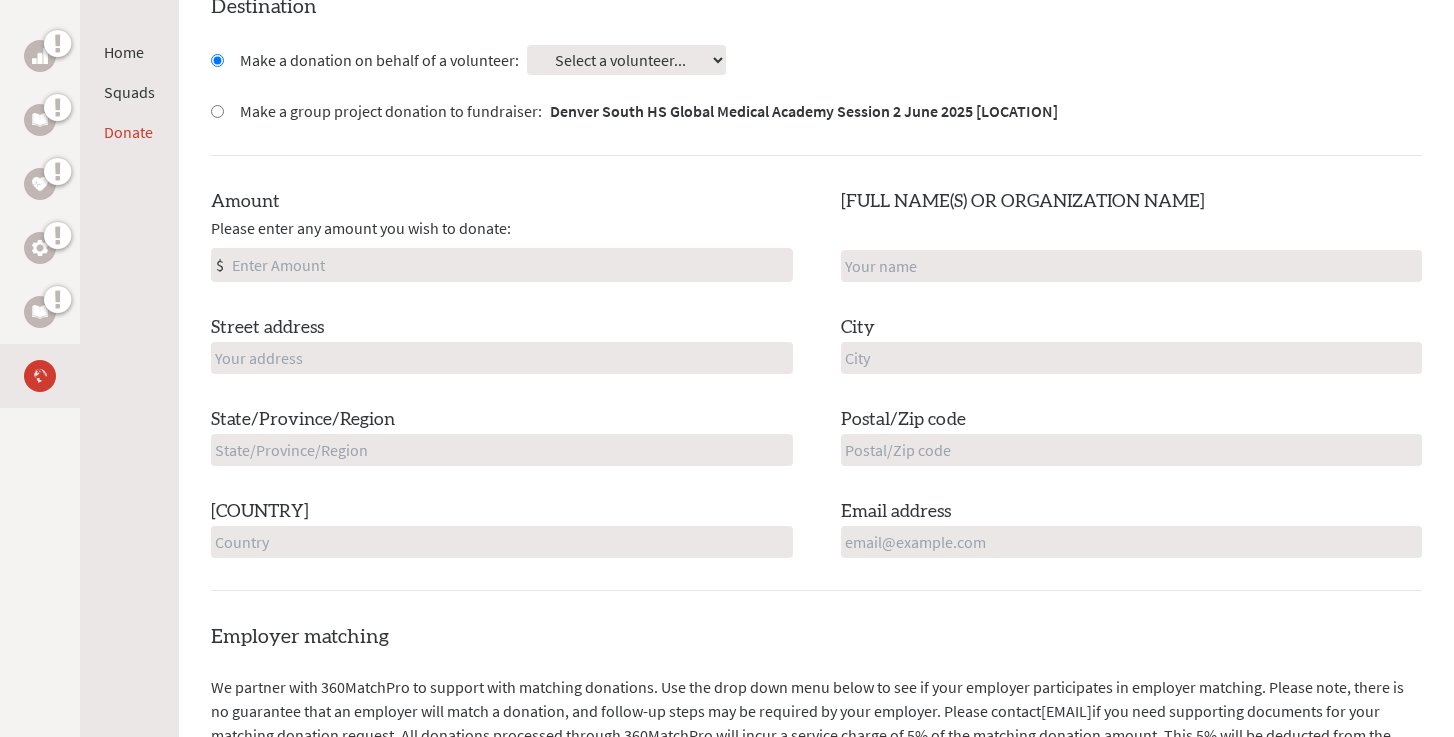 click on "Amount" at bounding box center (510, 265) 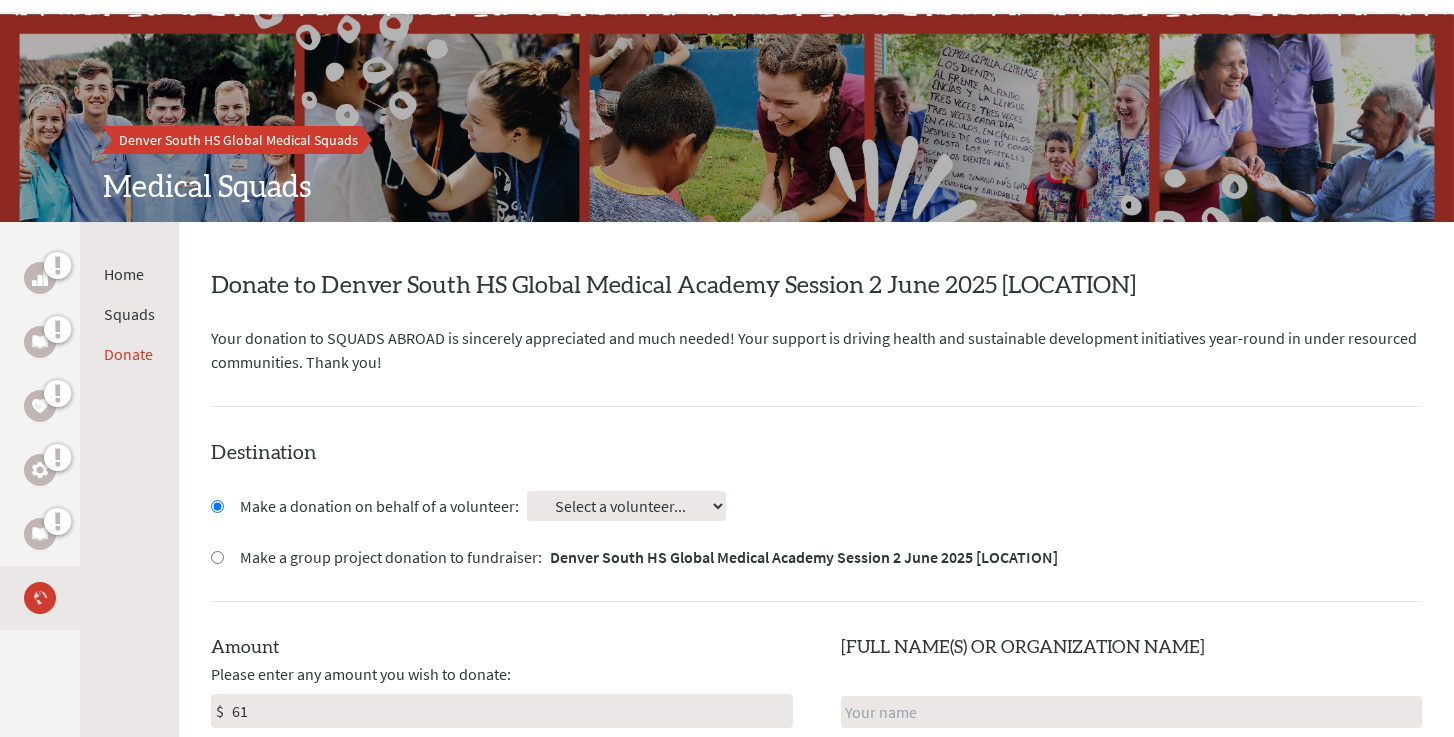 scroll, scrollTop: 193, scrollLeft: 0, axis: vertical 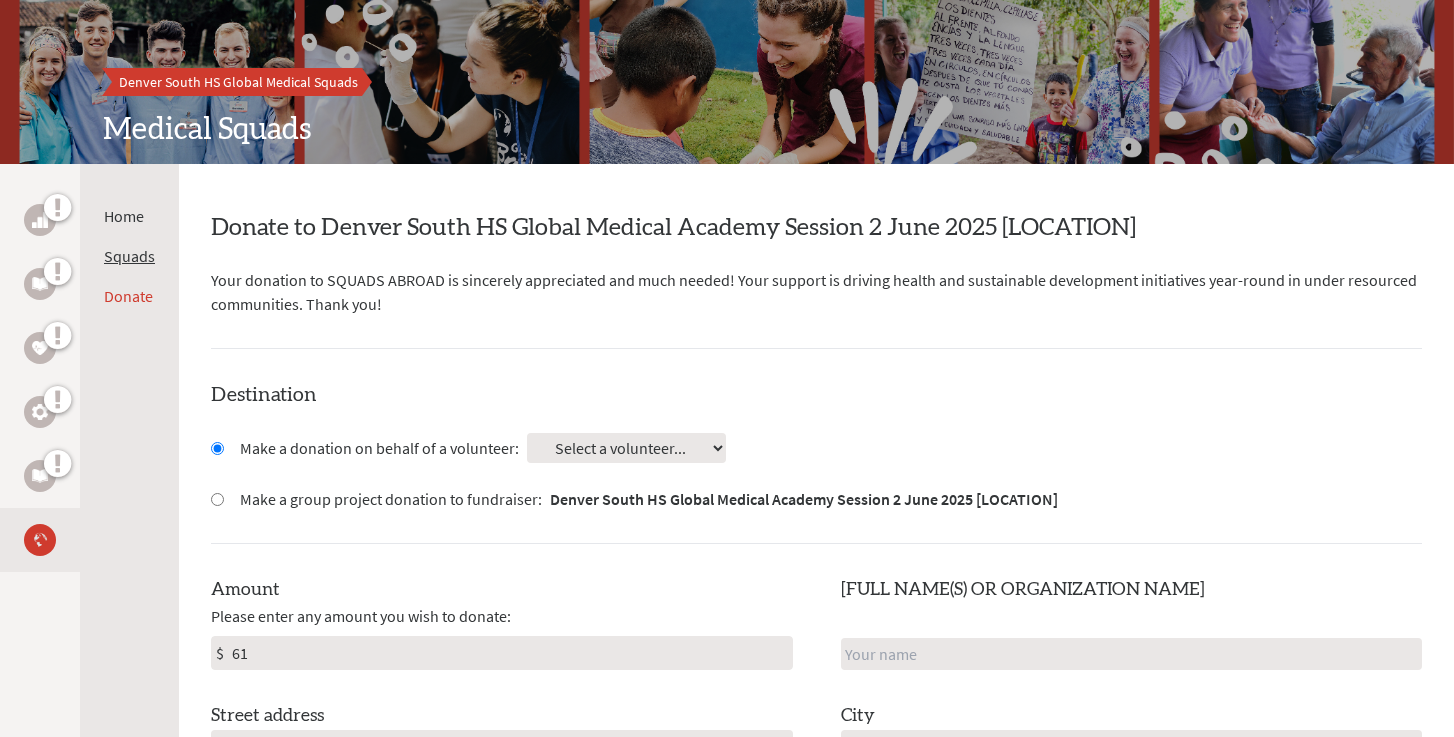 type on "[NUMBER]" 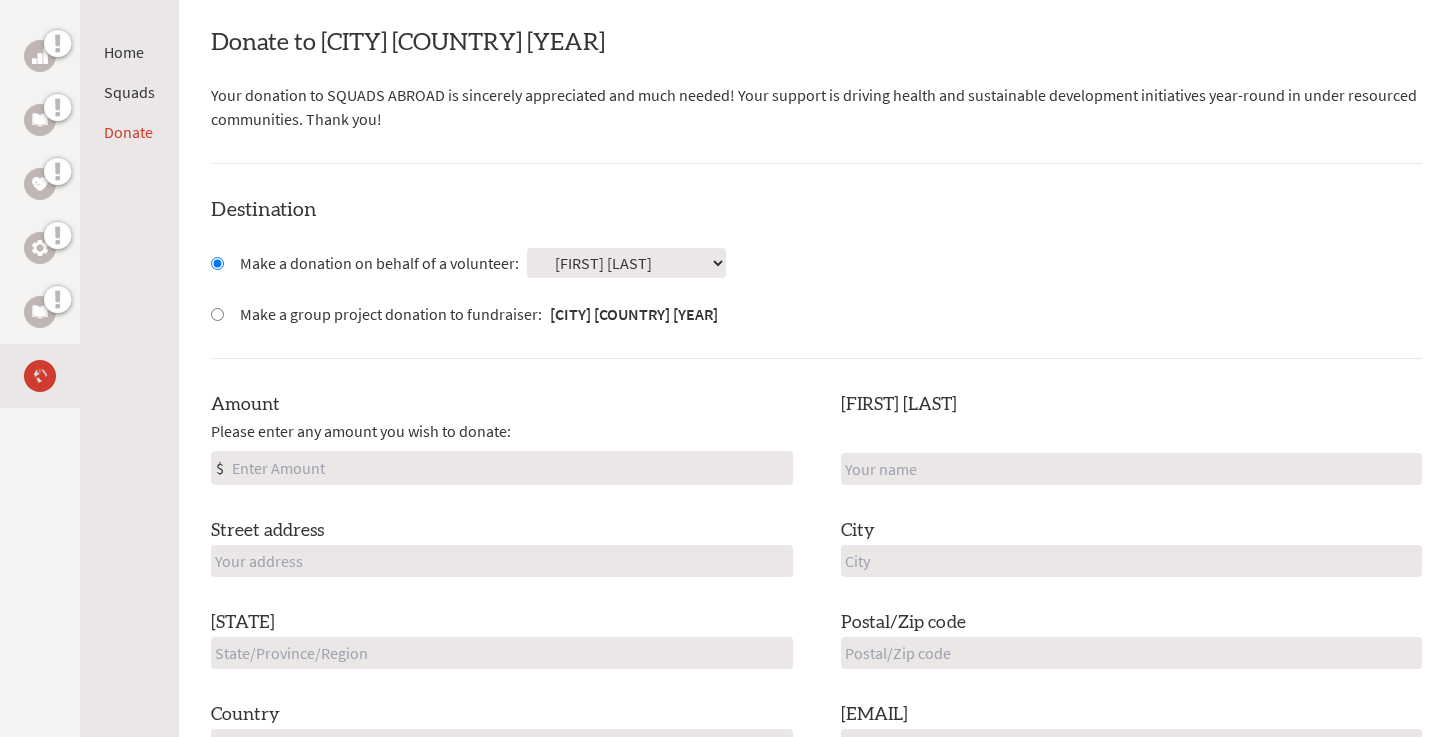 scroll, scrollTop: 426, scrollLeft: 0, axis: vertical 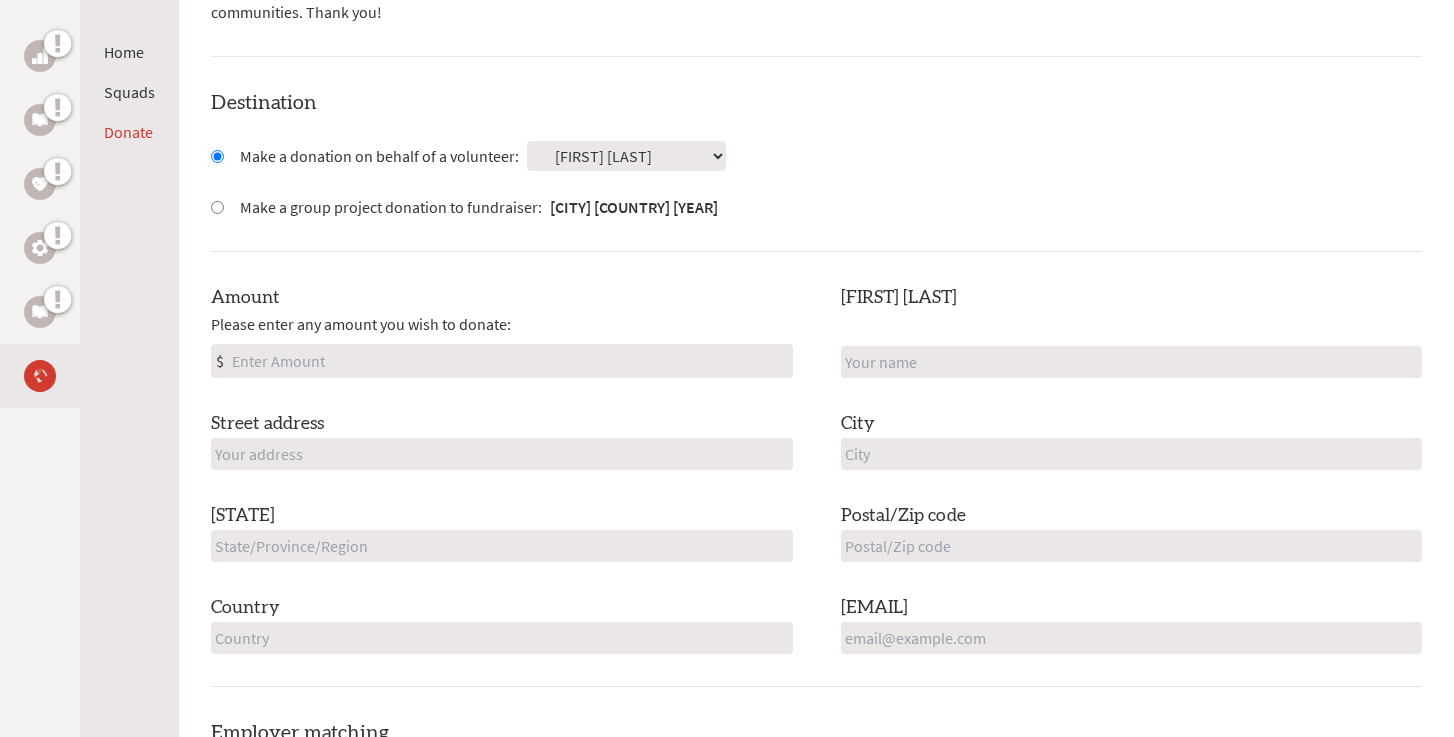 click on "Amount" at bounding box center (510, 361) 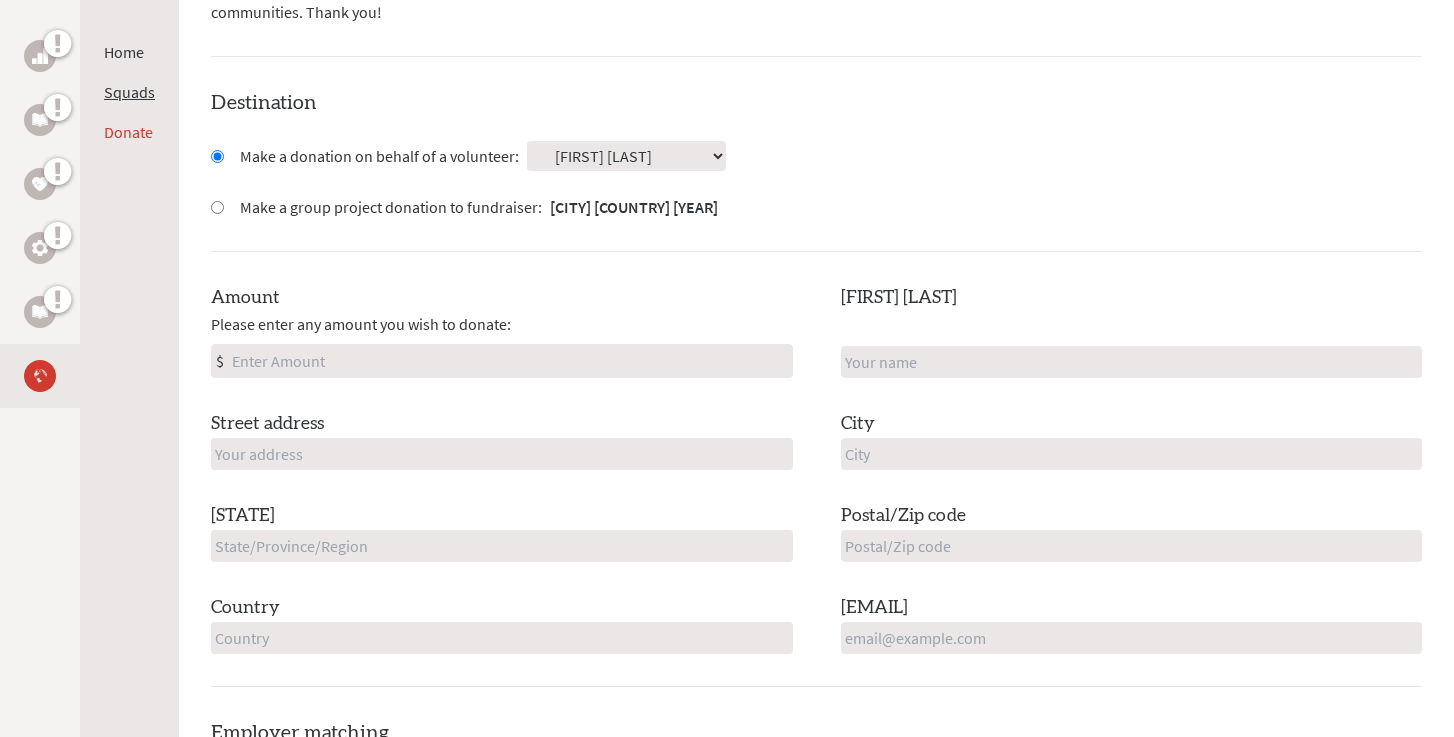 click on "Squads" at bounding box center (129, 92) 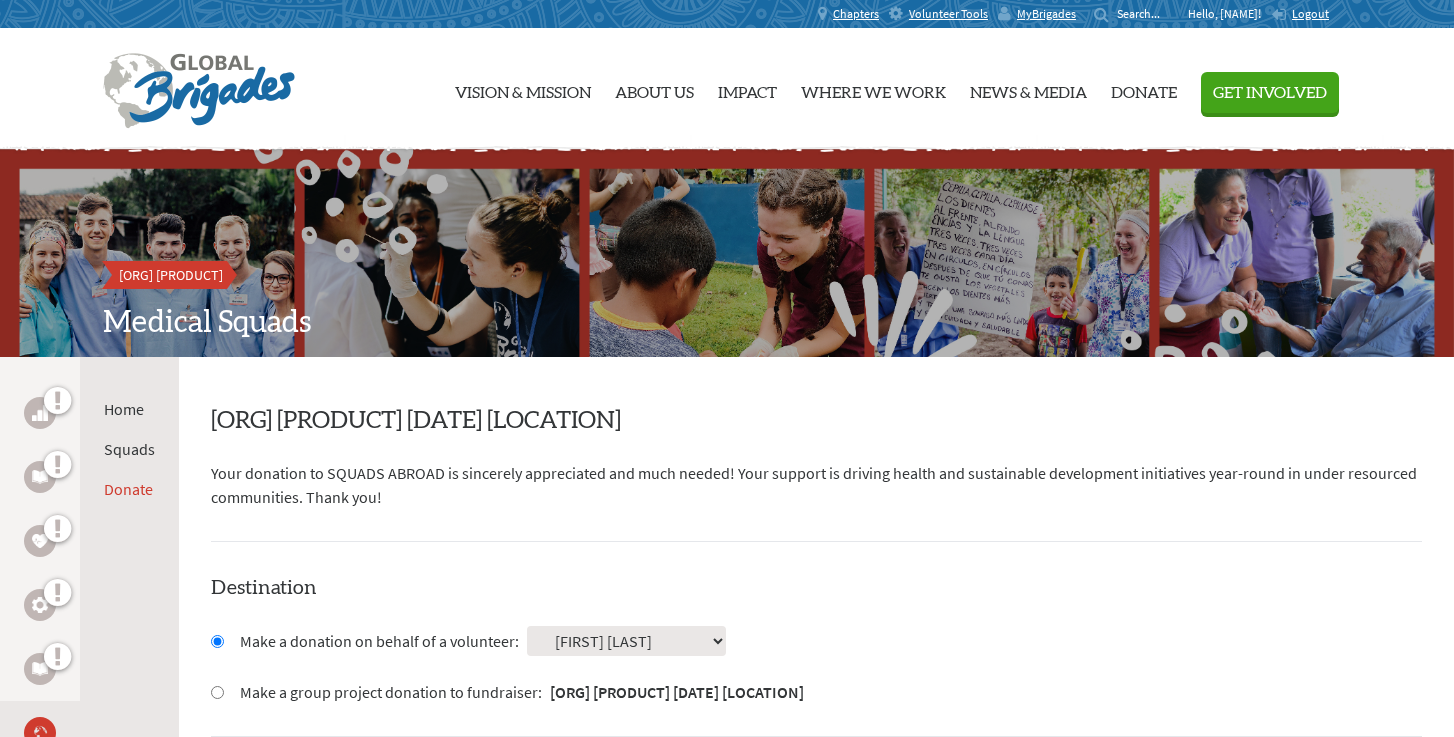 scroll, scrollTop: 343, scrollLeft: 0, axis: vertical 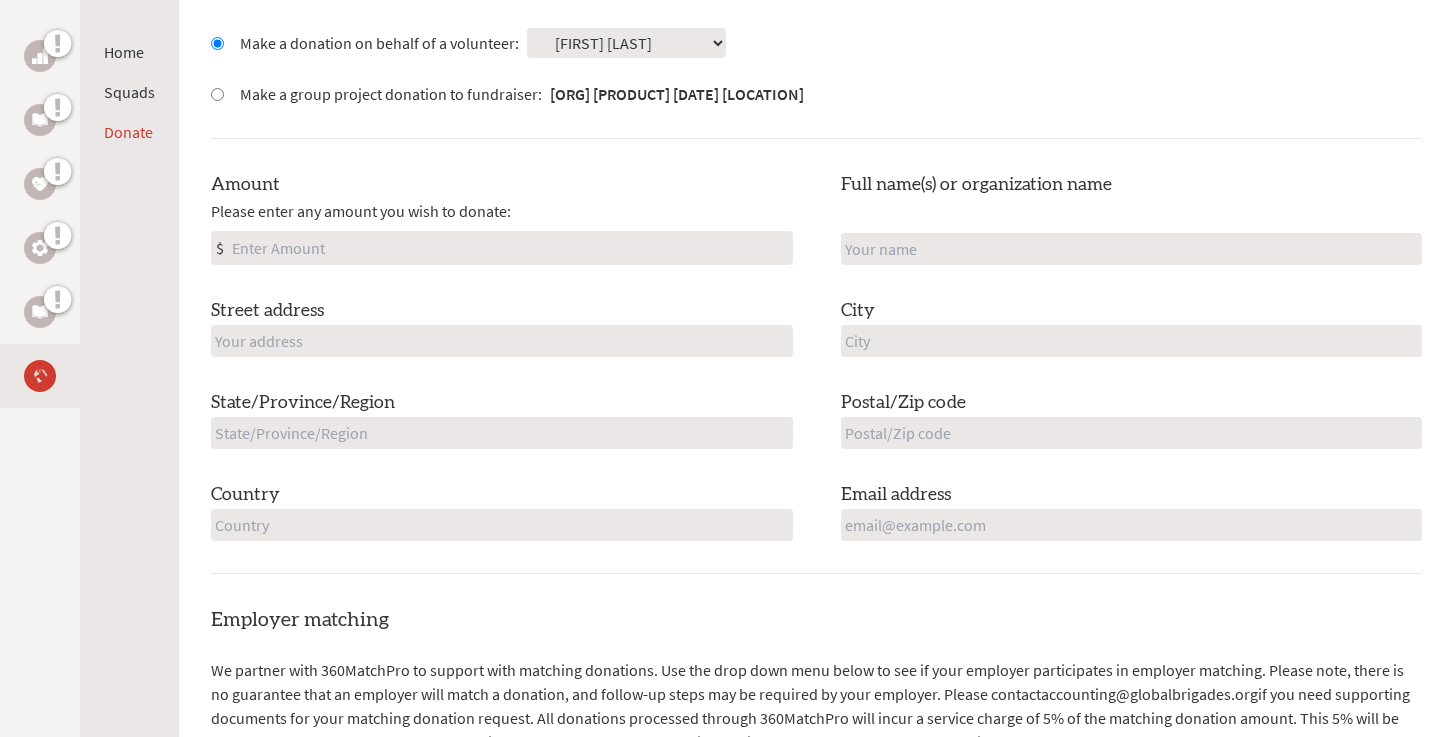 click on "Amount" at bounding box center [510, 248] 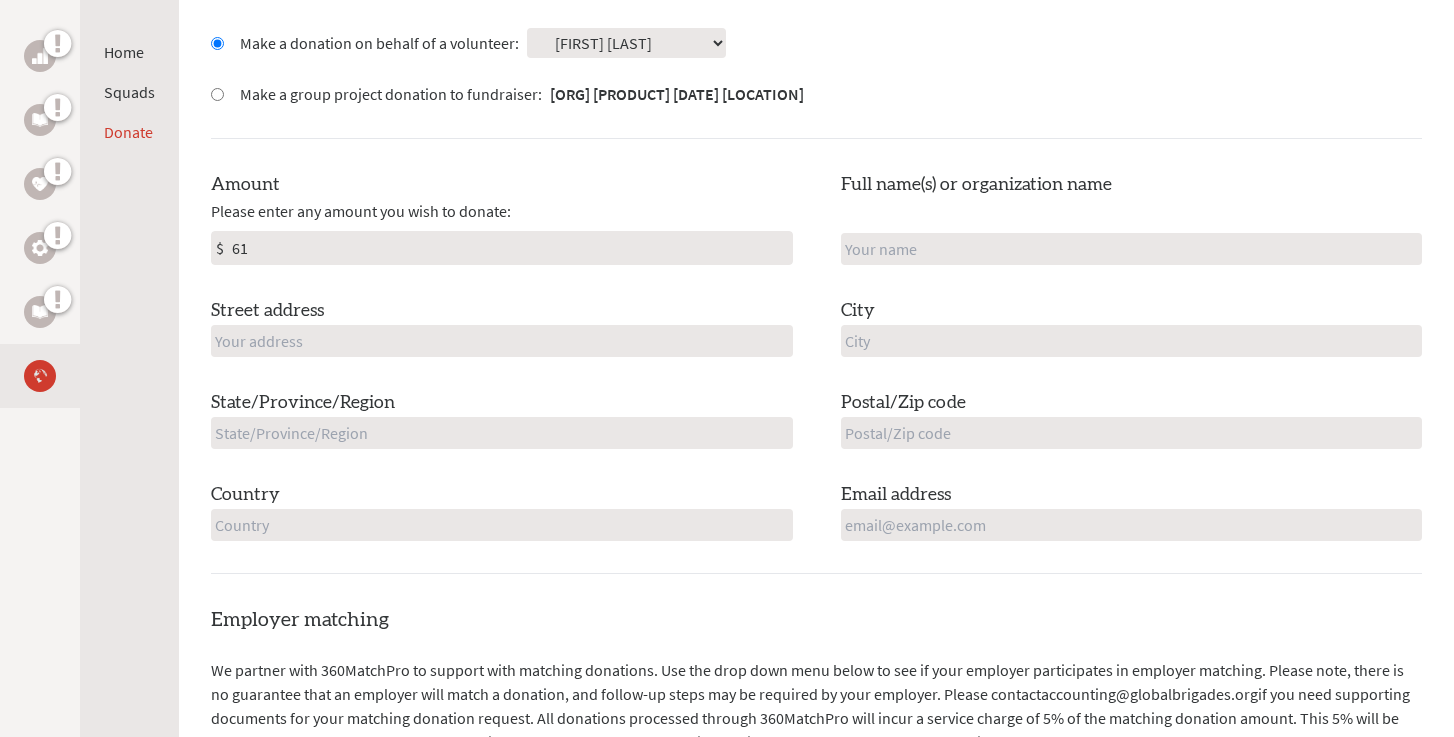 type on "[NUMBER]" 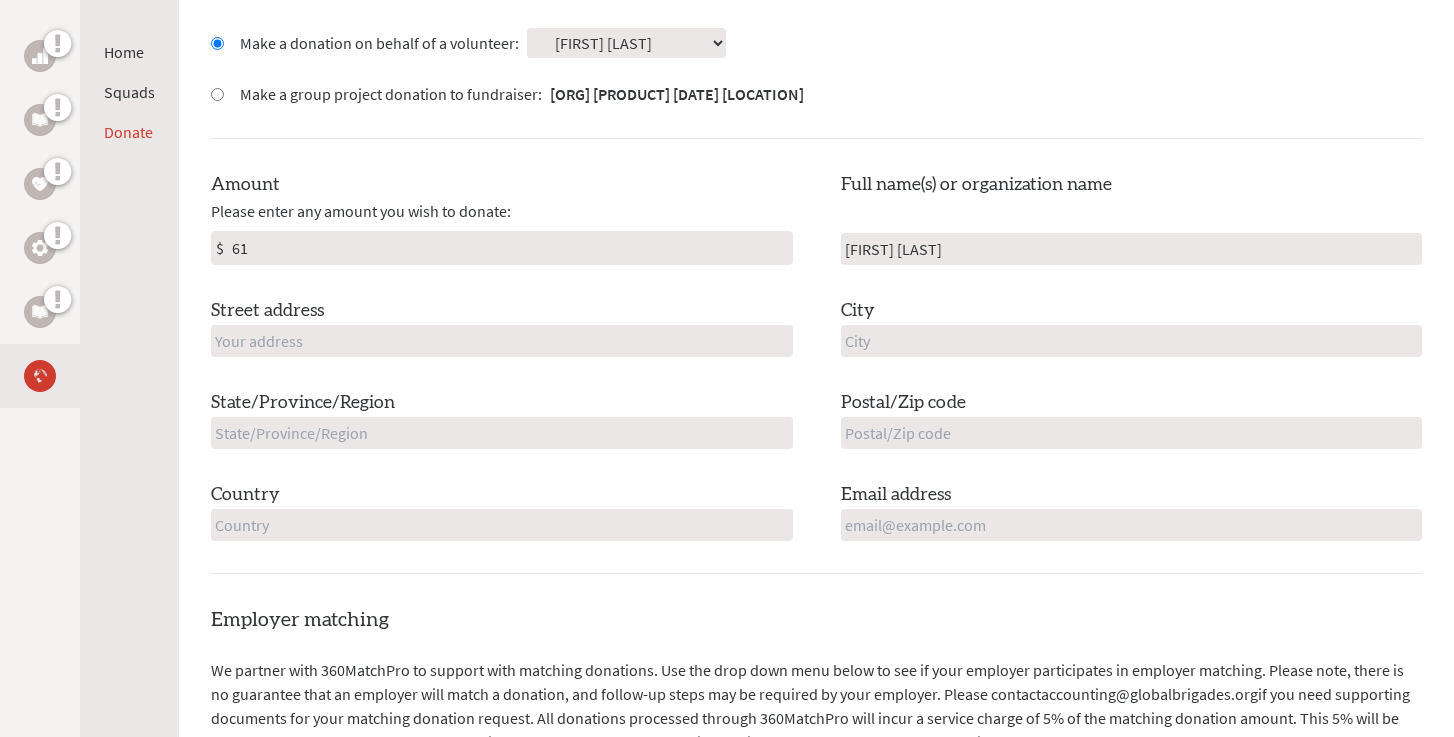 type on "Craig Brannen" 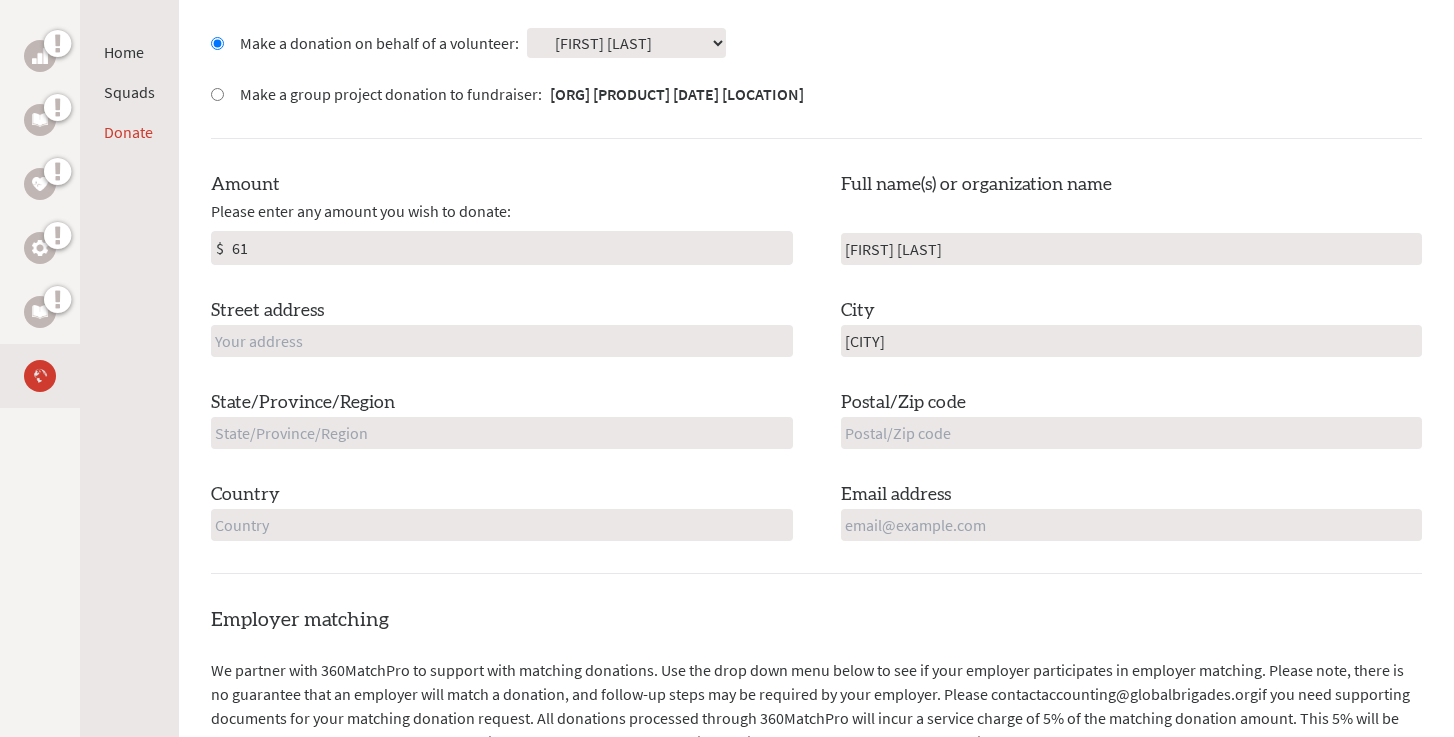 type on "Denver" 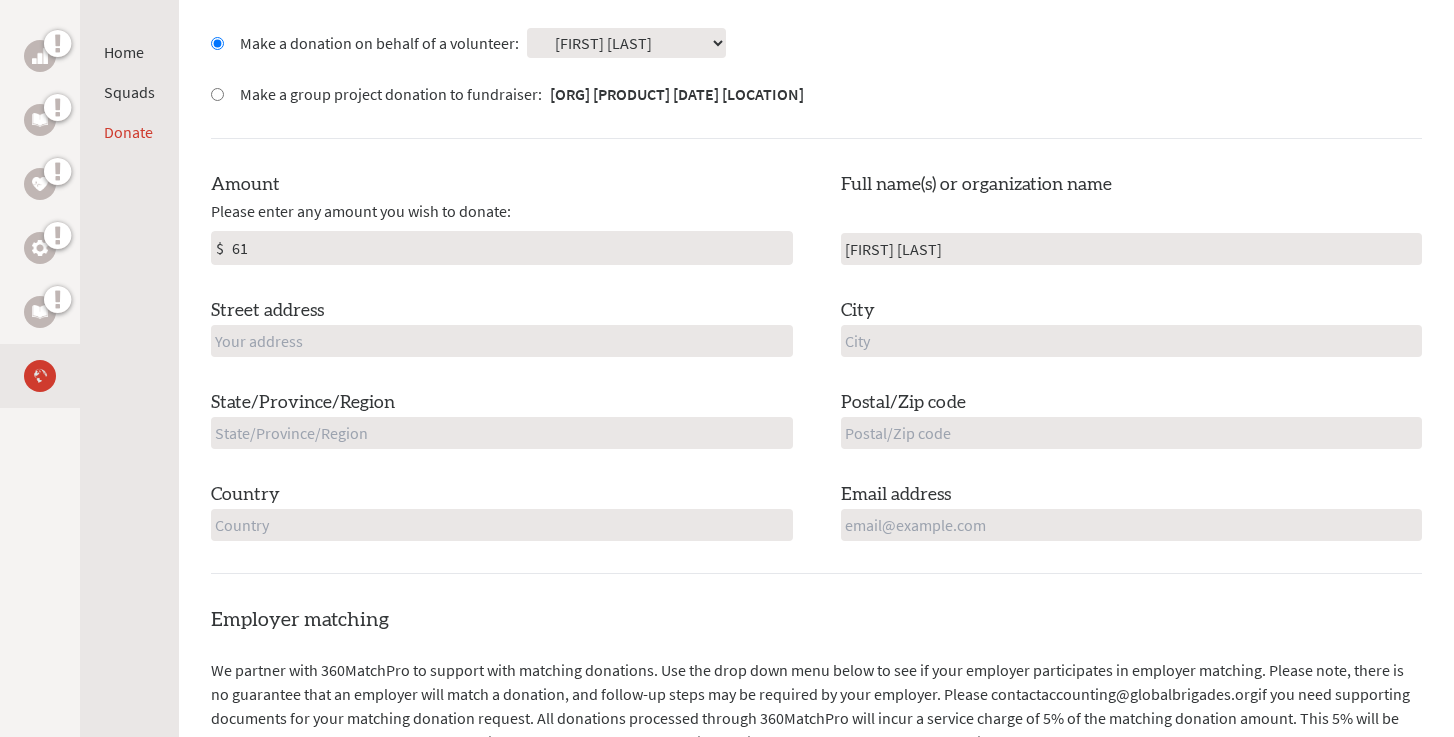 type on "Denver" 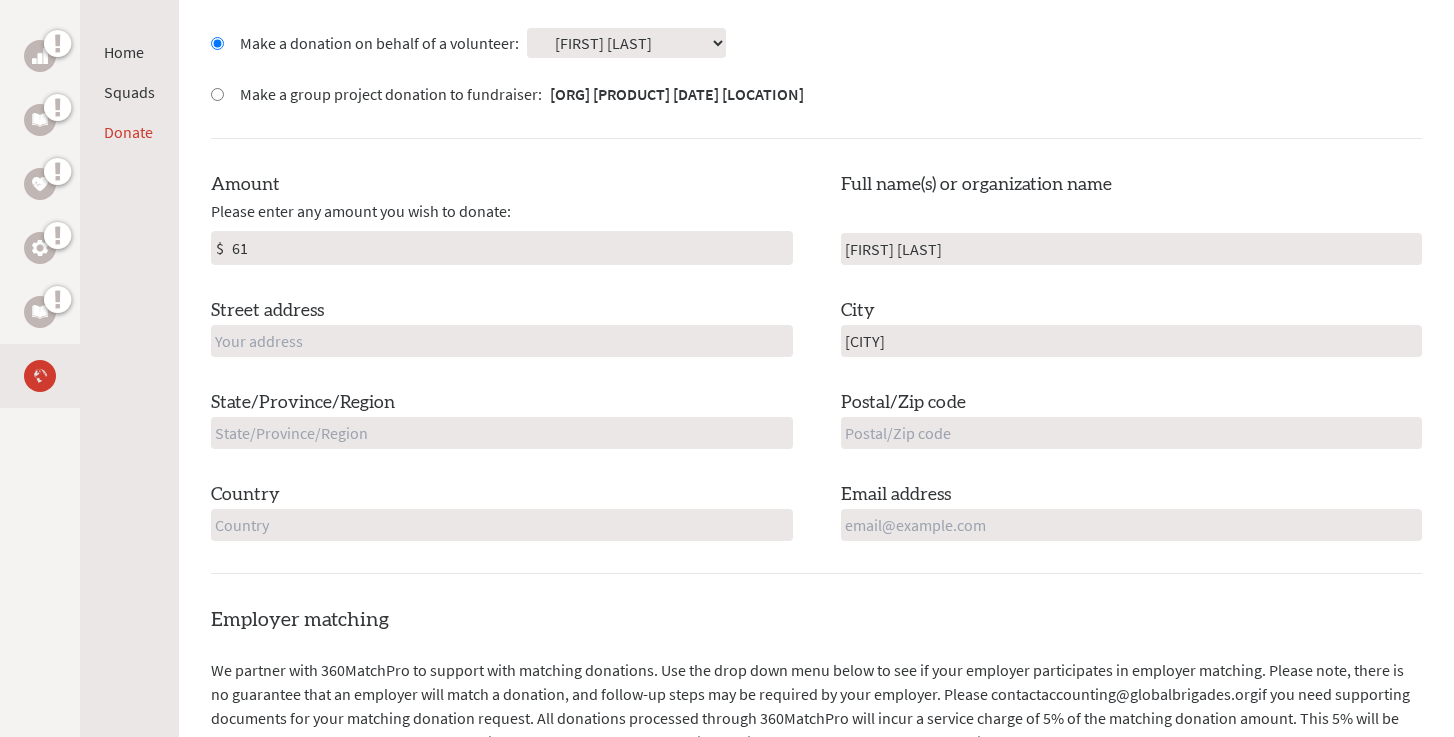 click on "Amount
Please enter any amount you wish to donate:
$
61
Full name(s) or organization name
Craig Brannen
Street address
City
Denver
State/Province/Region
Postal/Zip code
Country
Email address" at bounding box center [816, 356] 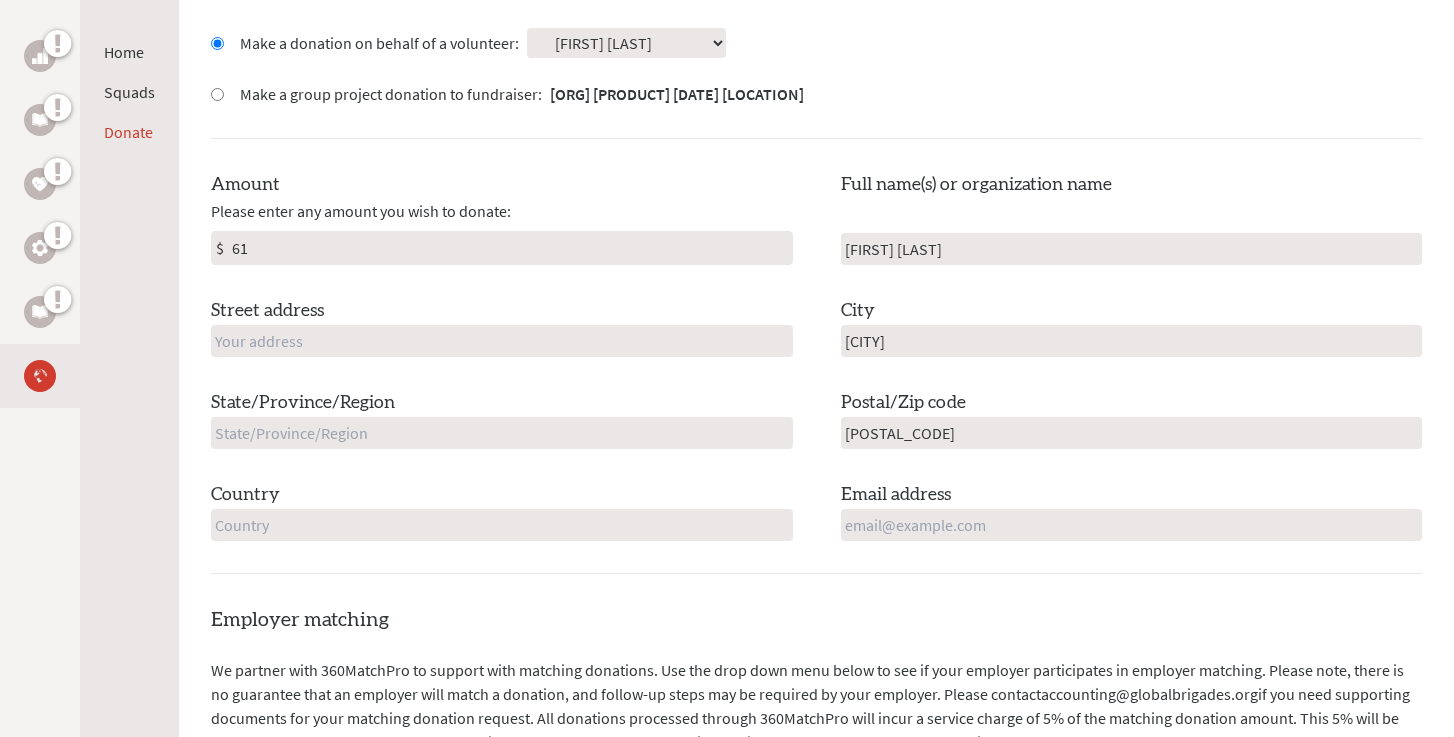 type on "[POSTAL_CODE]" 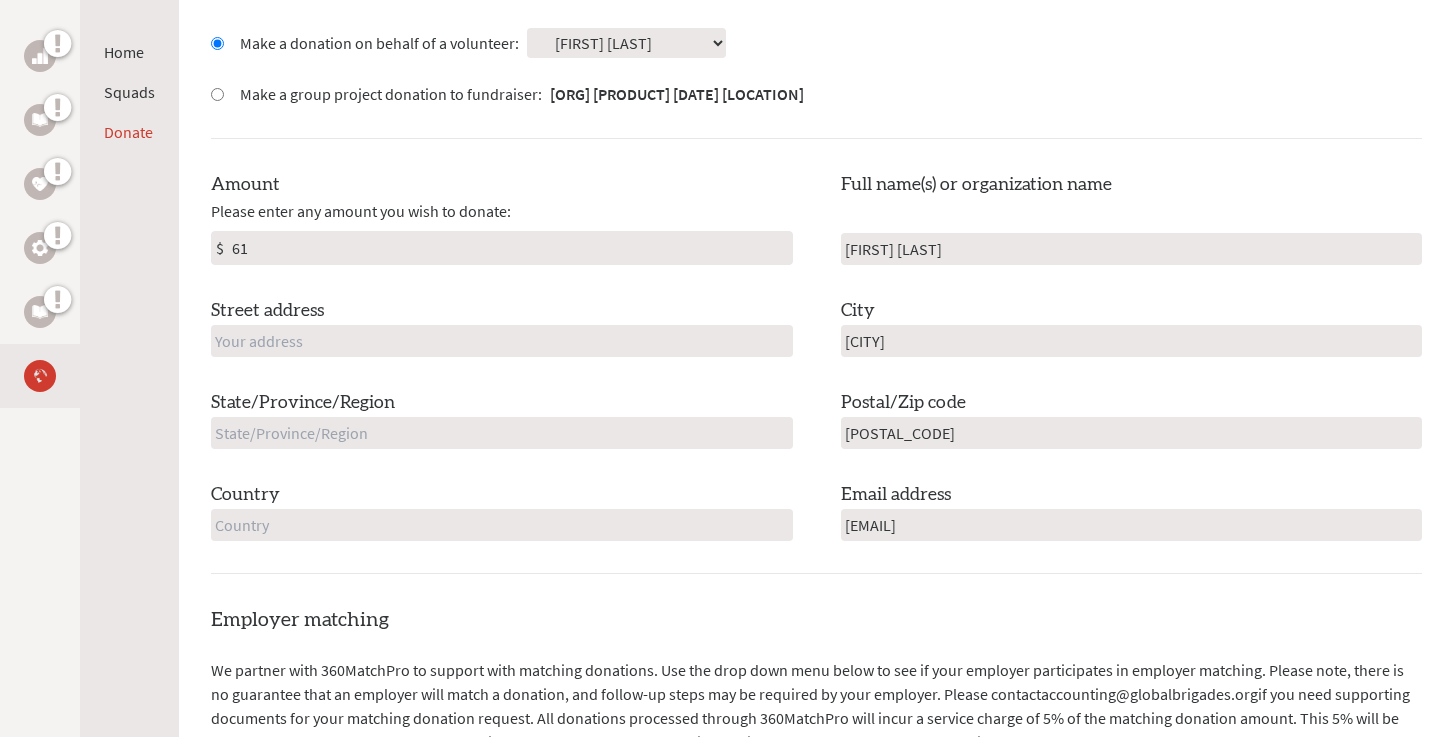 type on "[EMAIL]" 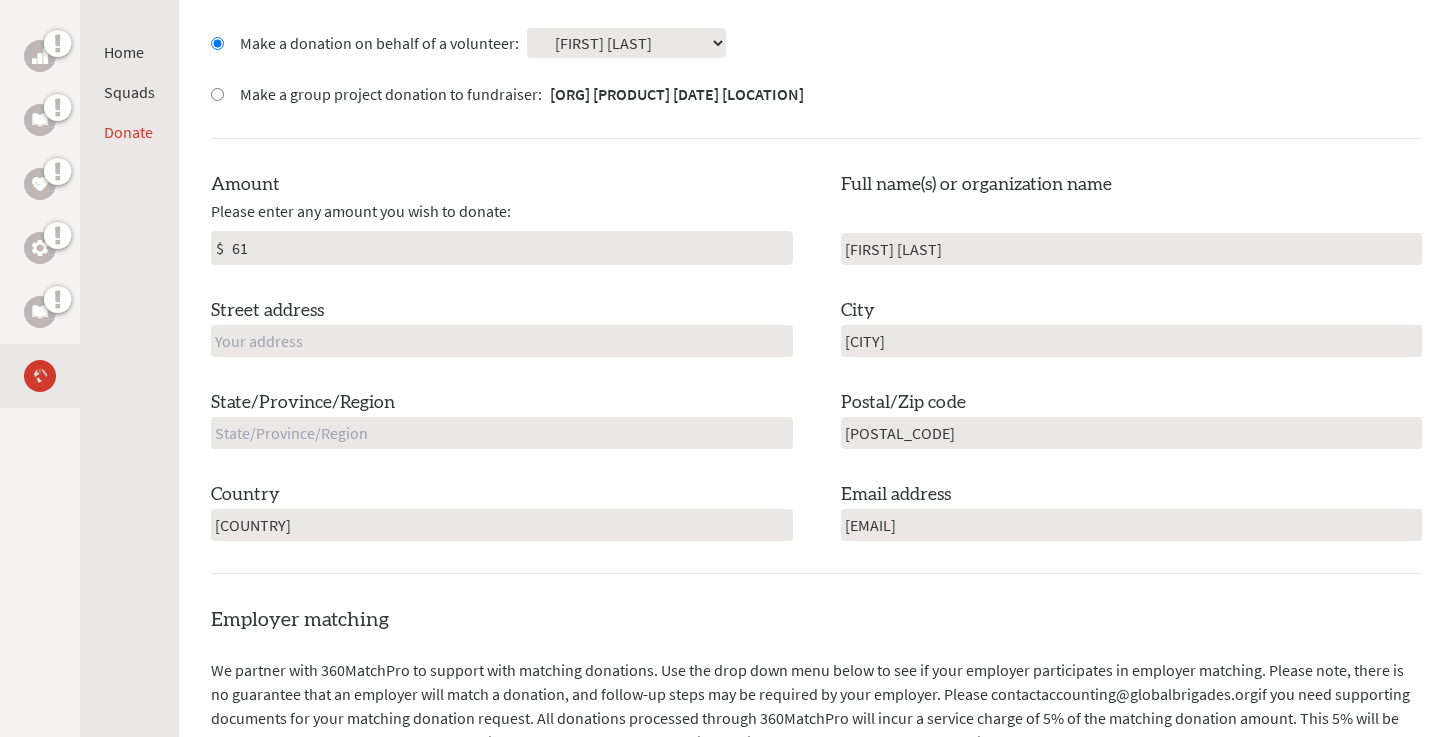 type on "united states" 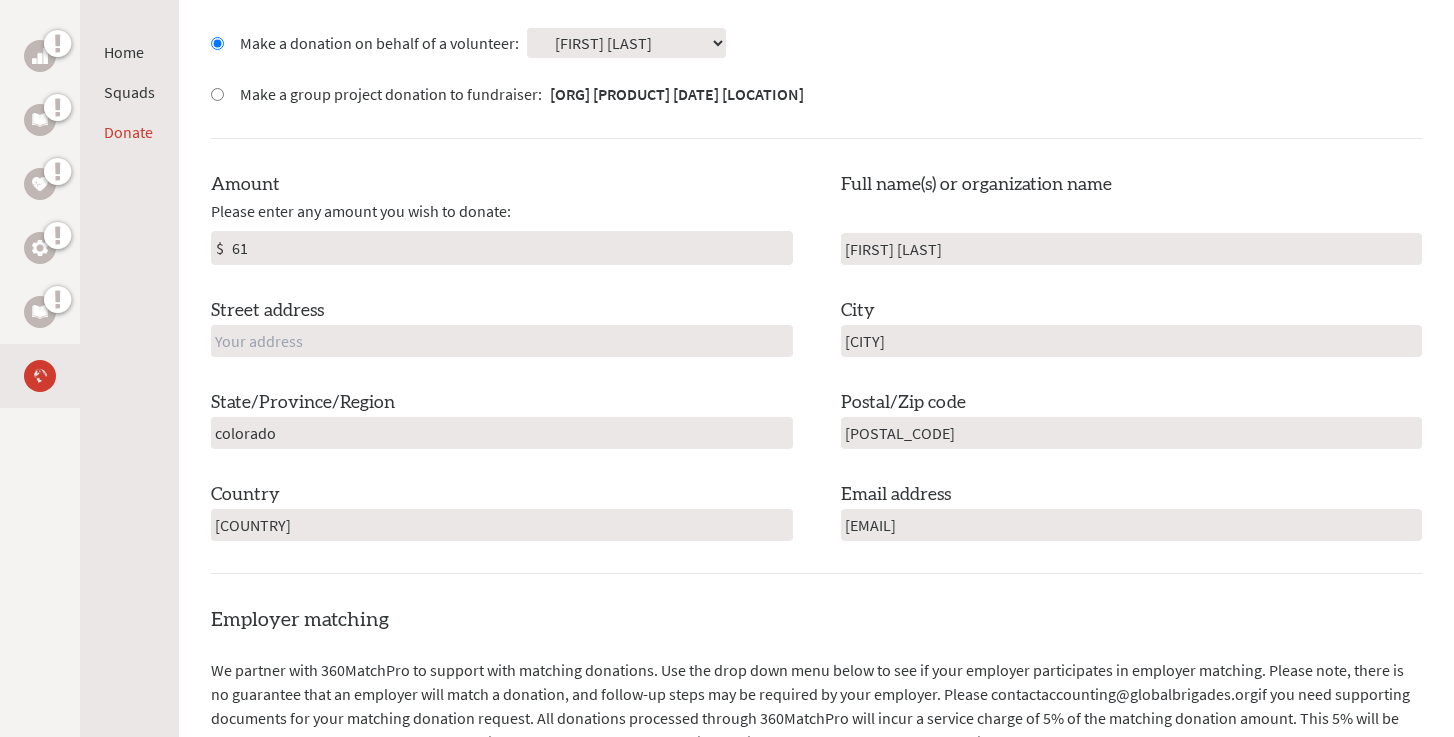 type on "colorado" 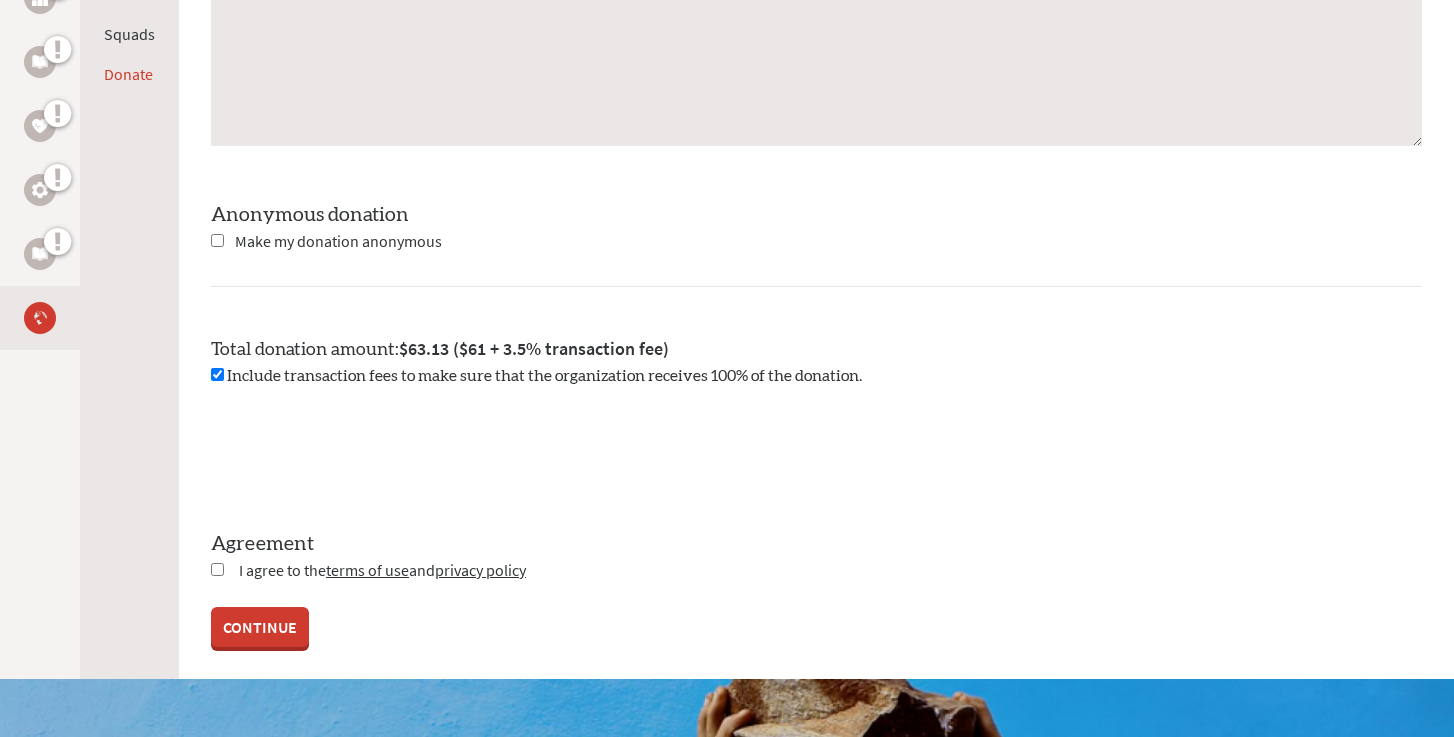 scroll, scrollTop: 1676, scrollLeft: 0, axis: vertical 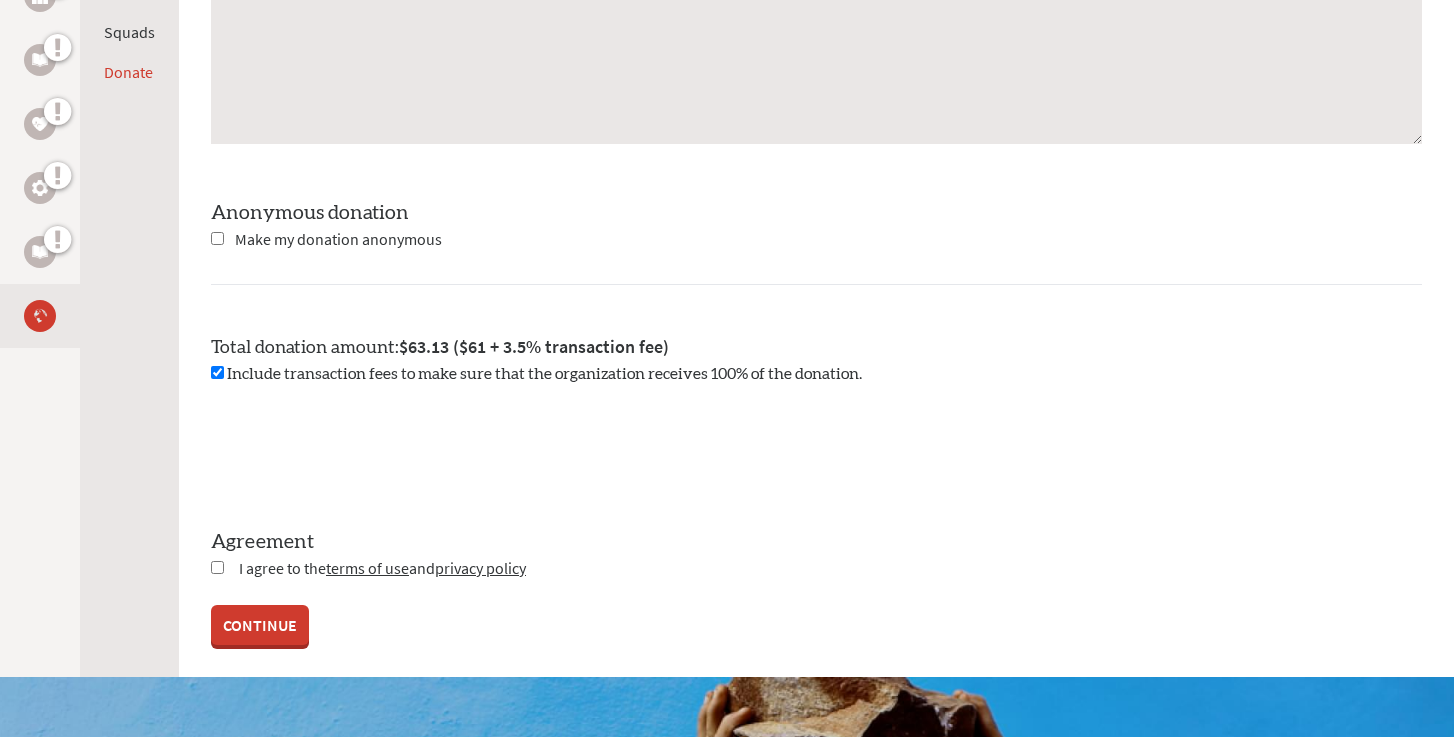 type on "1030 south corona street" 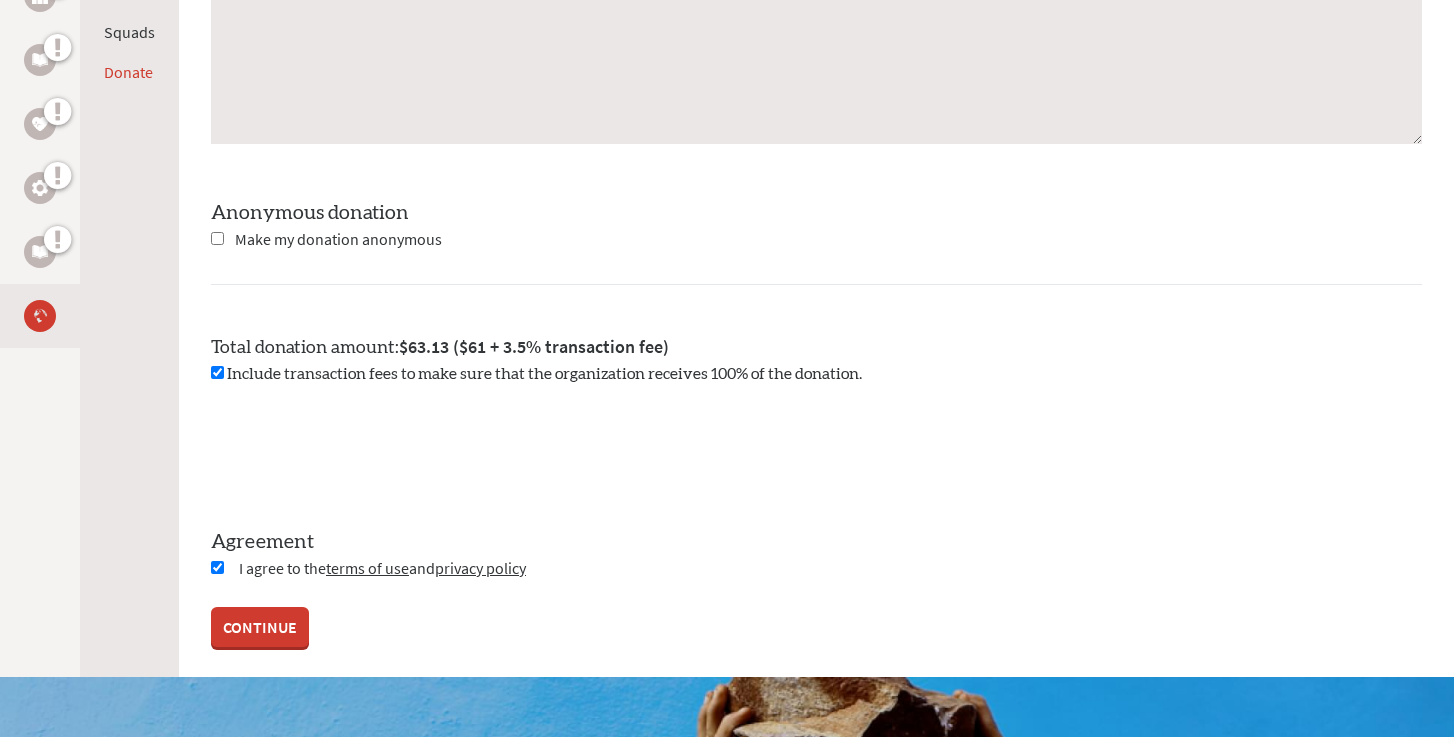 click on "CONTINUE" at bounding box center [260, 627] 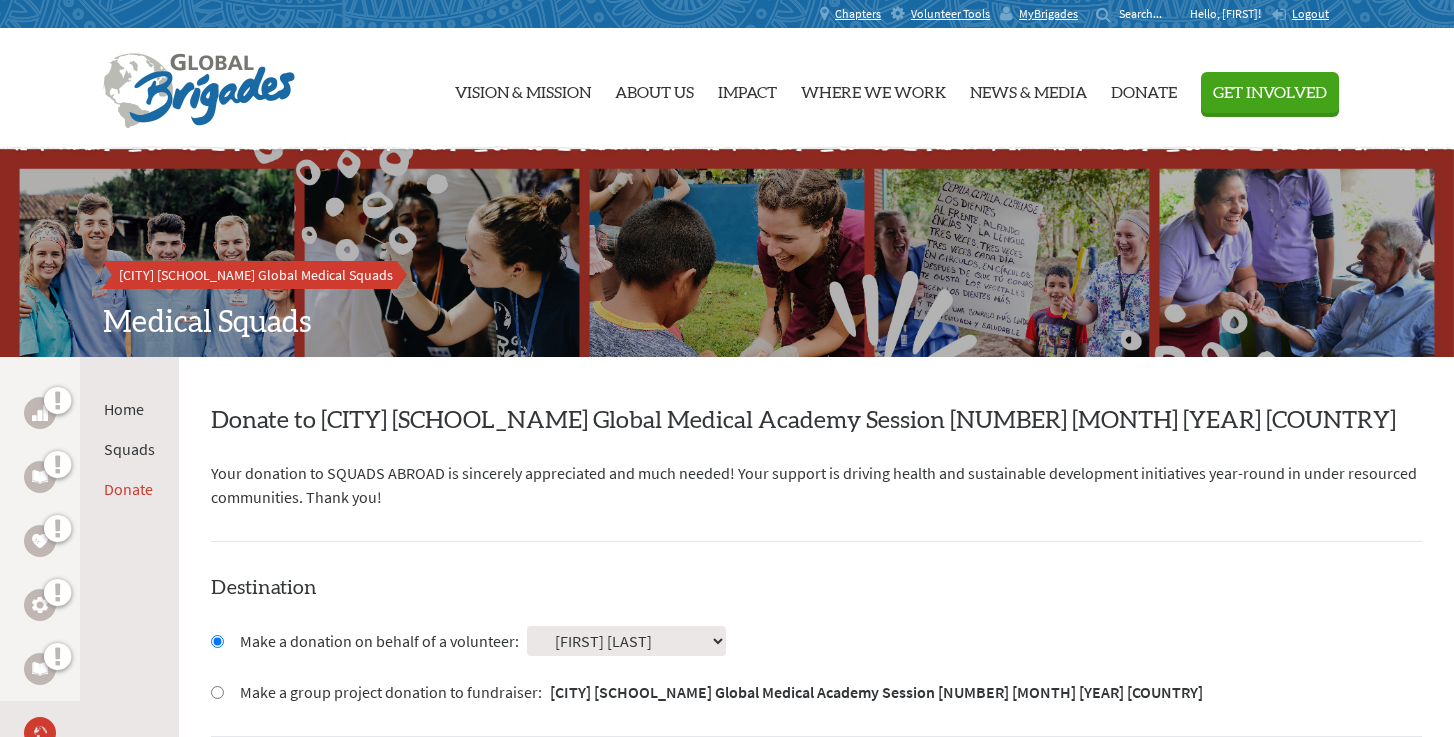 scroll, scrollTop: 0, scrollLeft: 0, axis: both 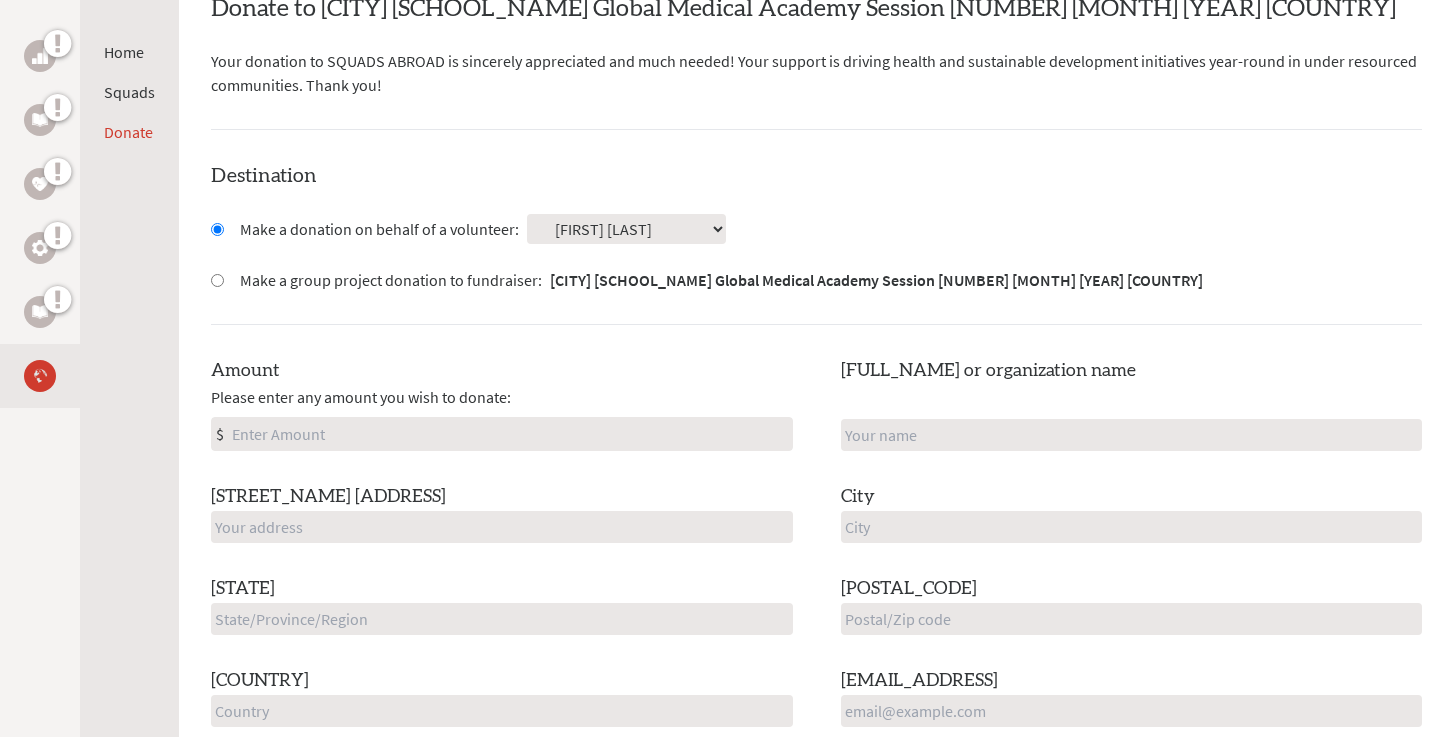 click on "Amount
Please enter any amount you wish to donate:
$" at bounding box center (502, 404) 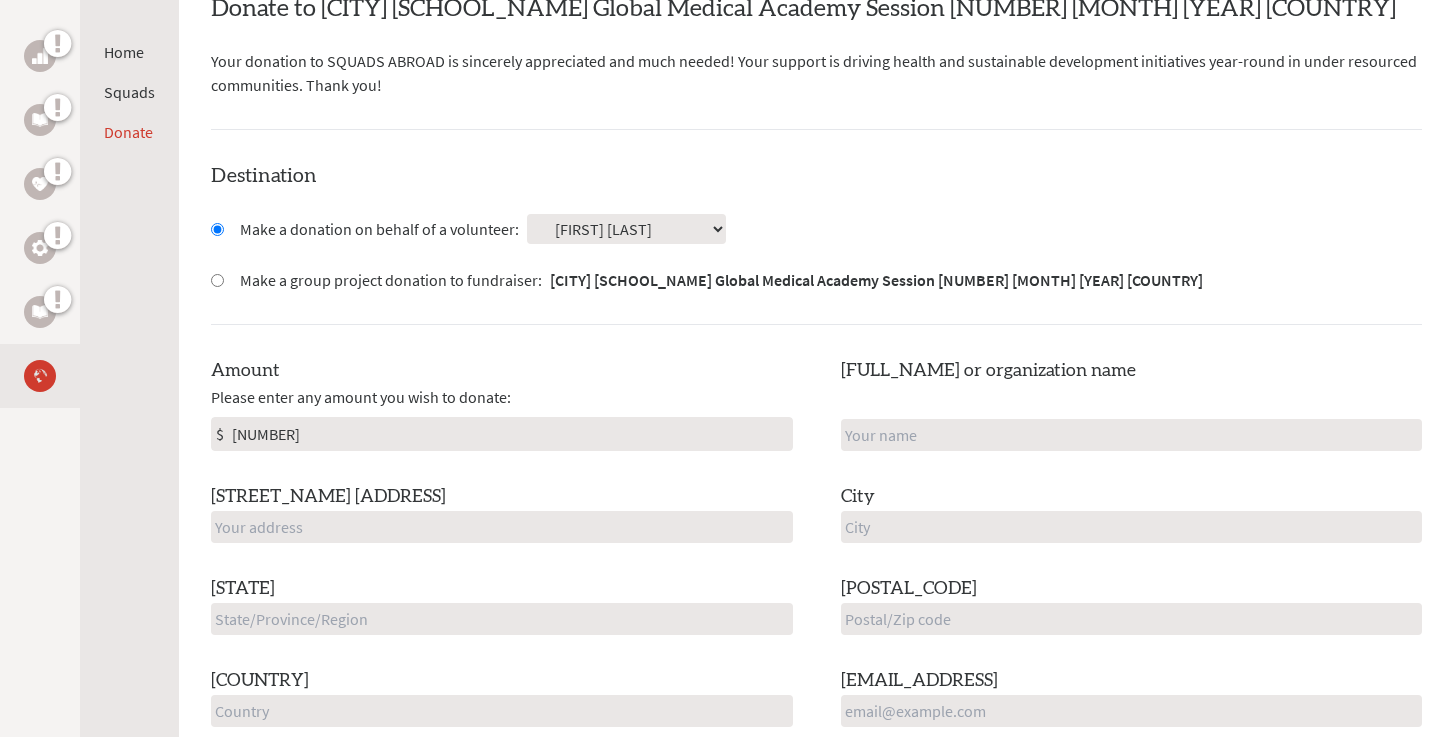 type on "[NUMBER]" 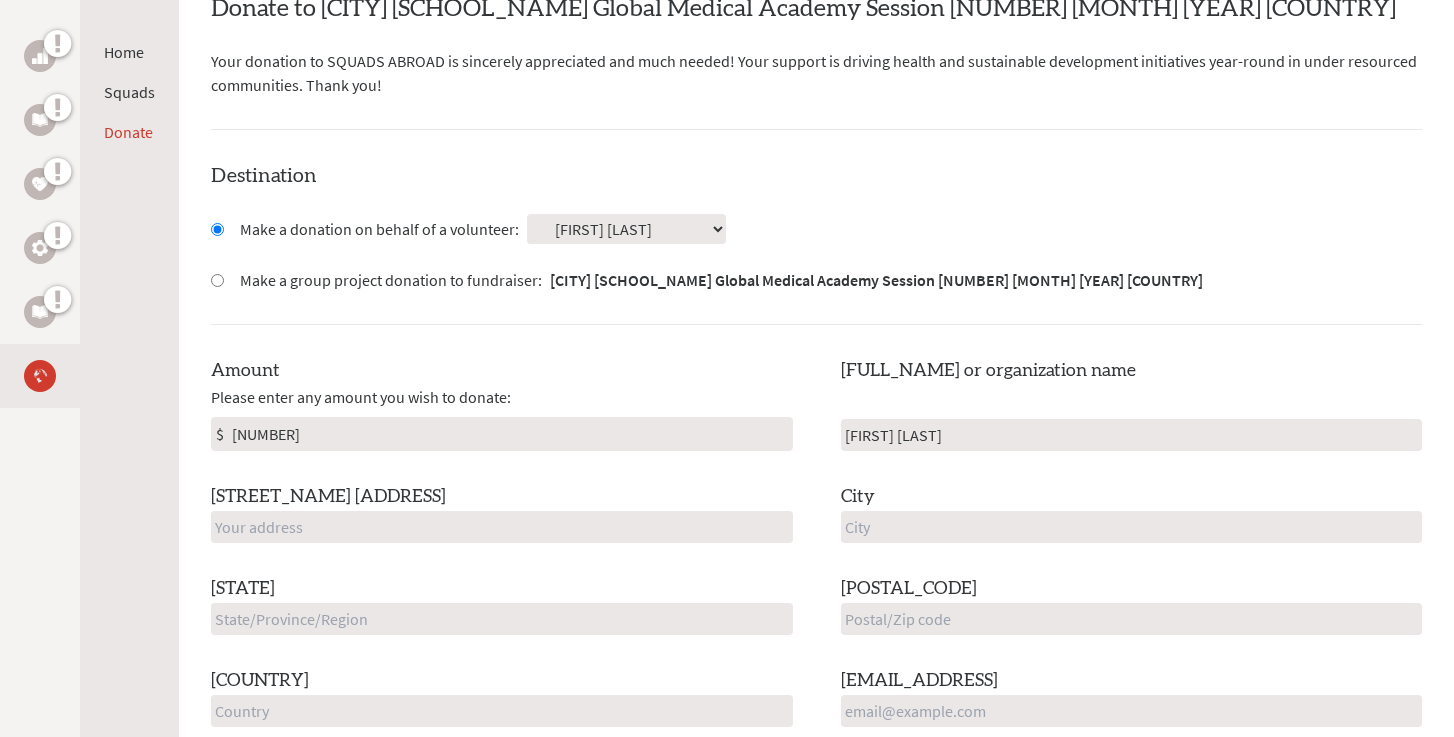 type on "[FIRST] [LAST]" 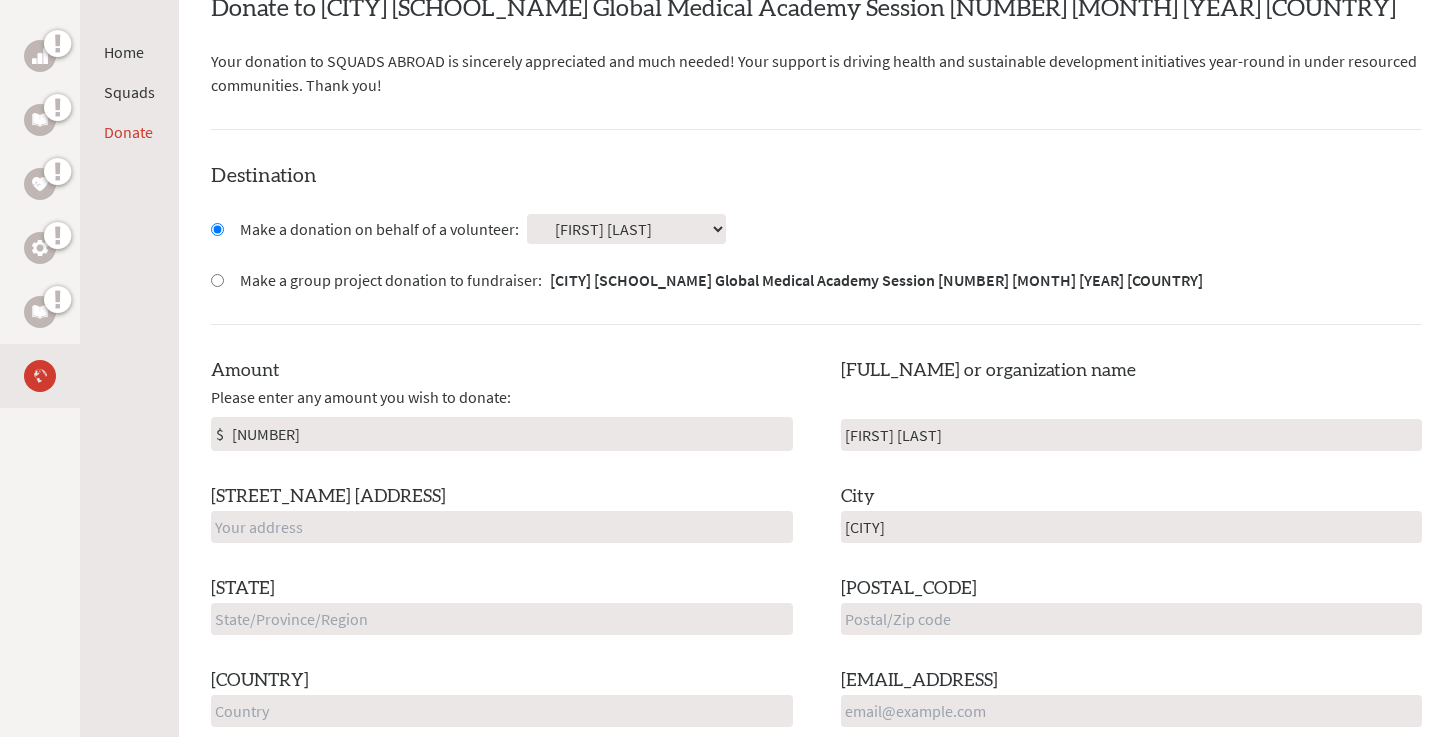 type on "[CITY]" 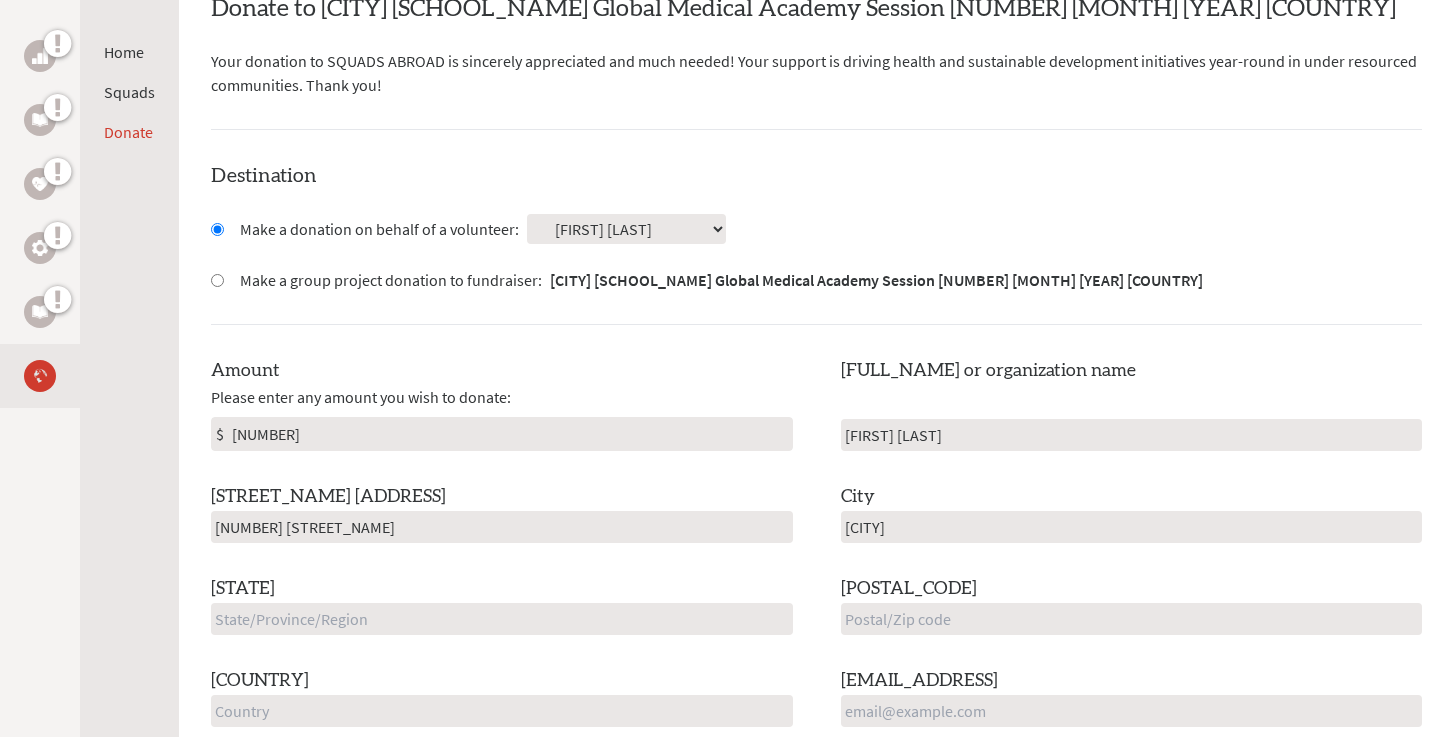 type on "[NUMBER] [STREET_NAME]" 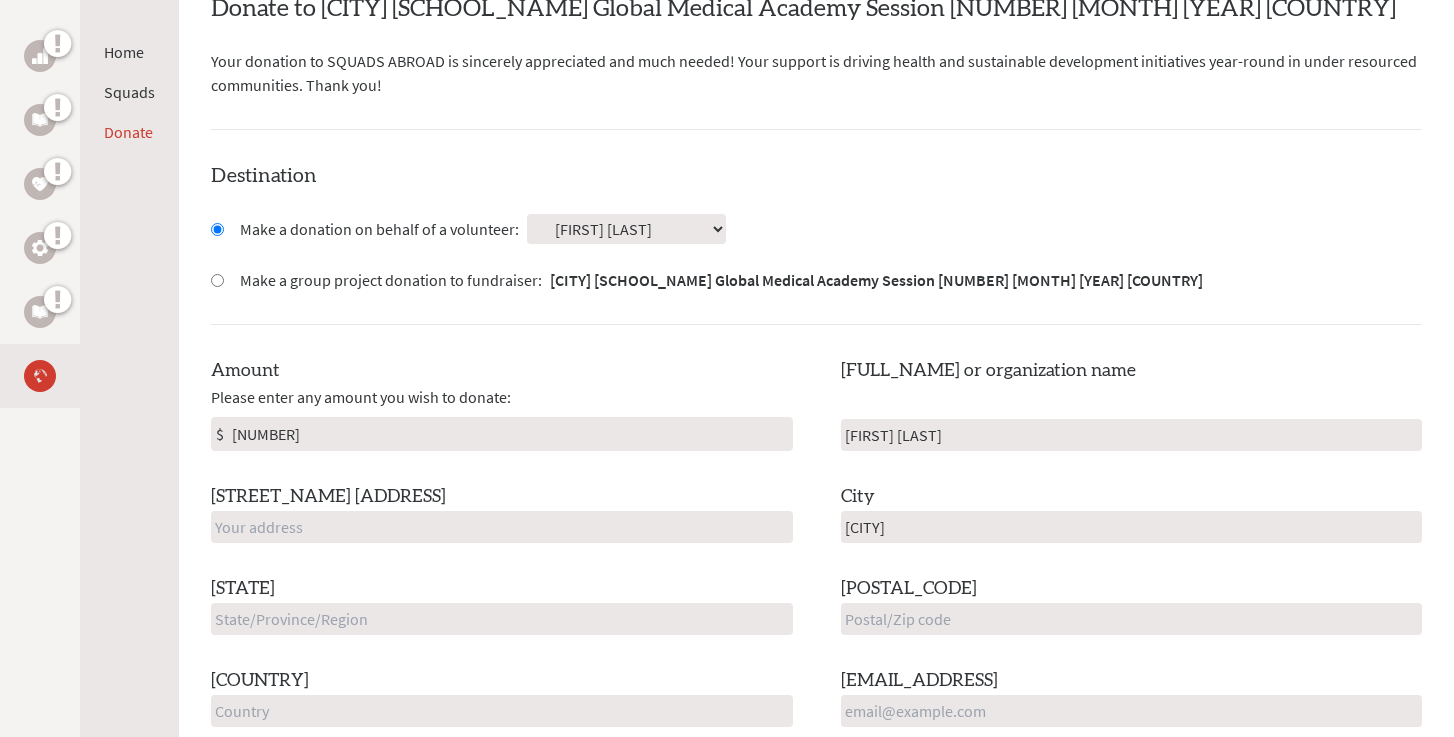 type on "[NUMBER] [STREET_NAME] [STREET_NAME]" 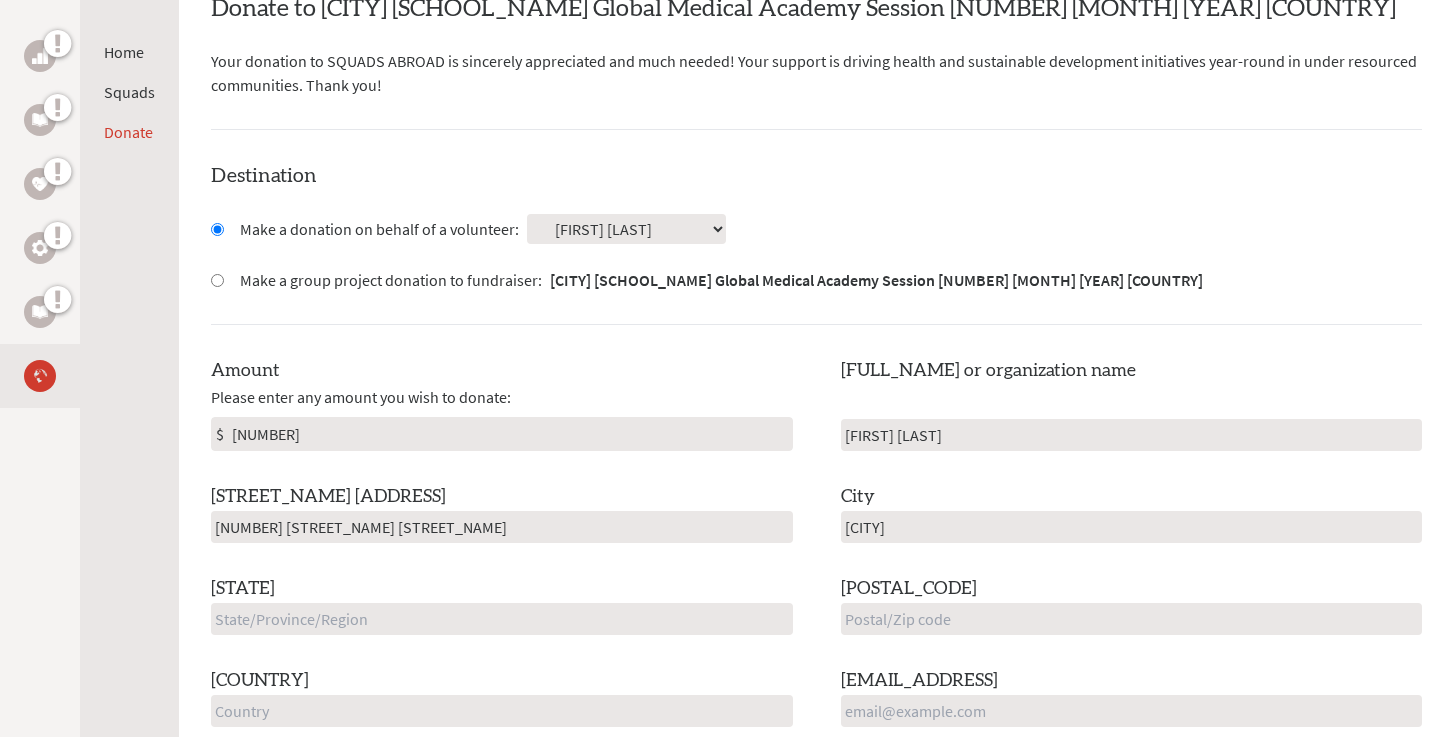 type on "[STATE]" 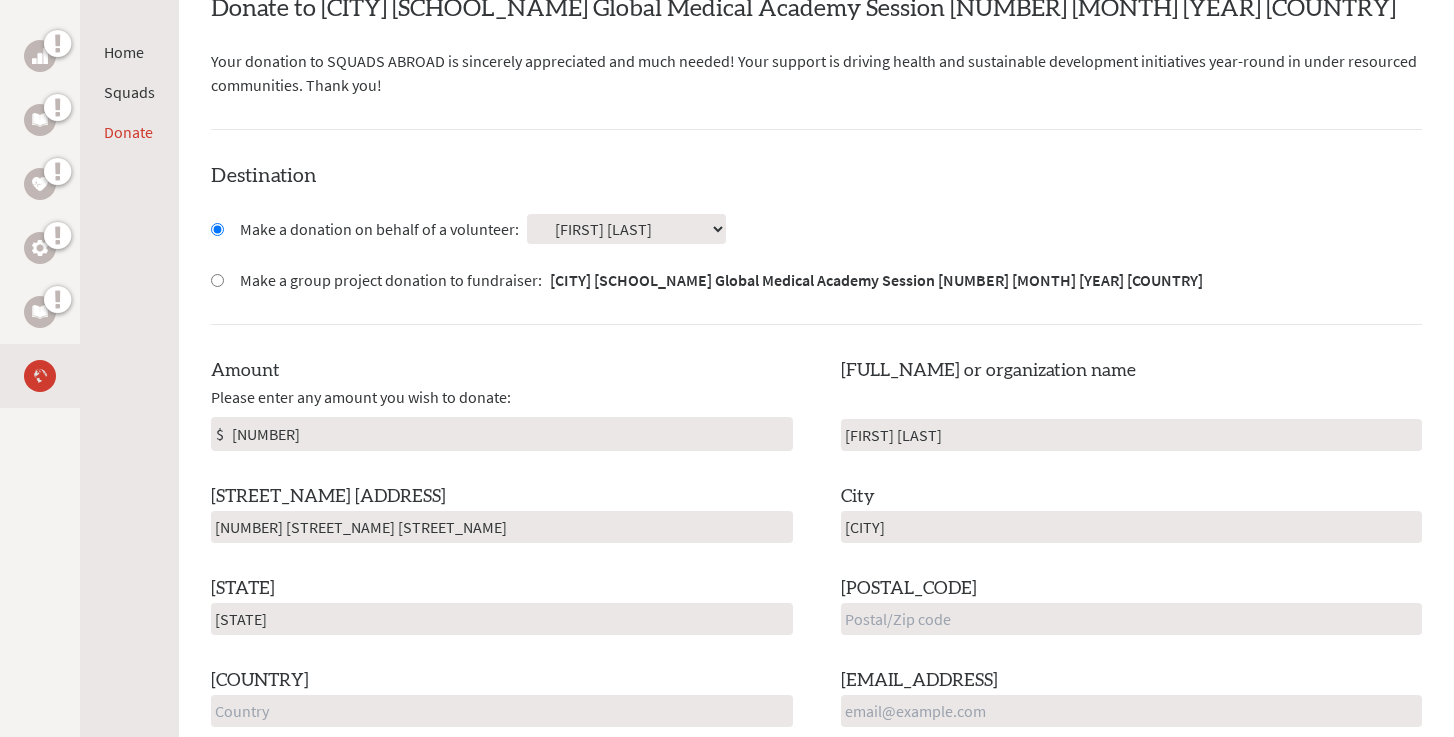 type on "[POSTAL_CODE]" 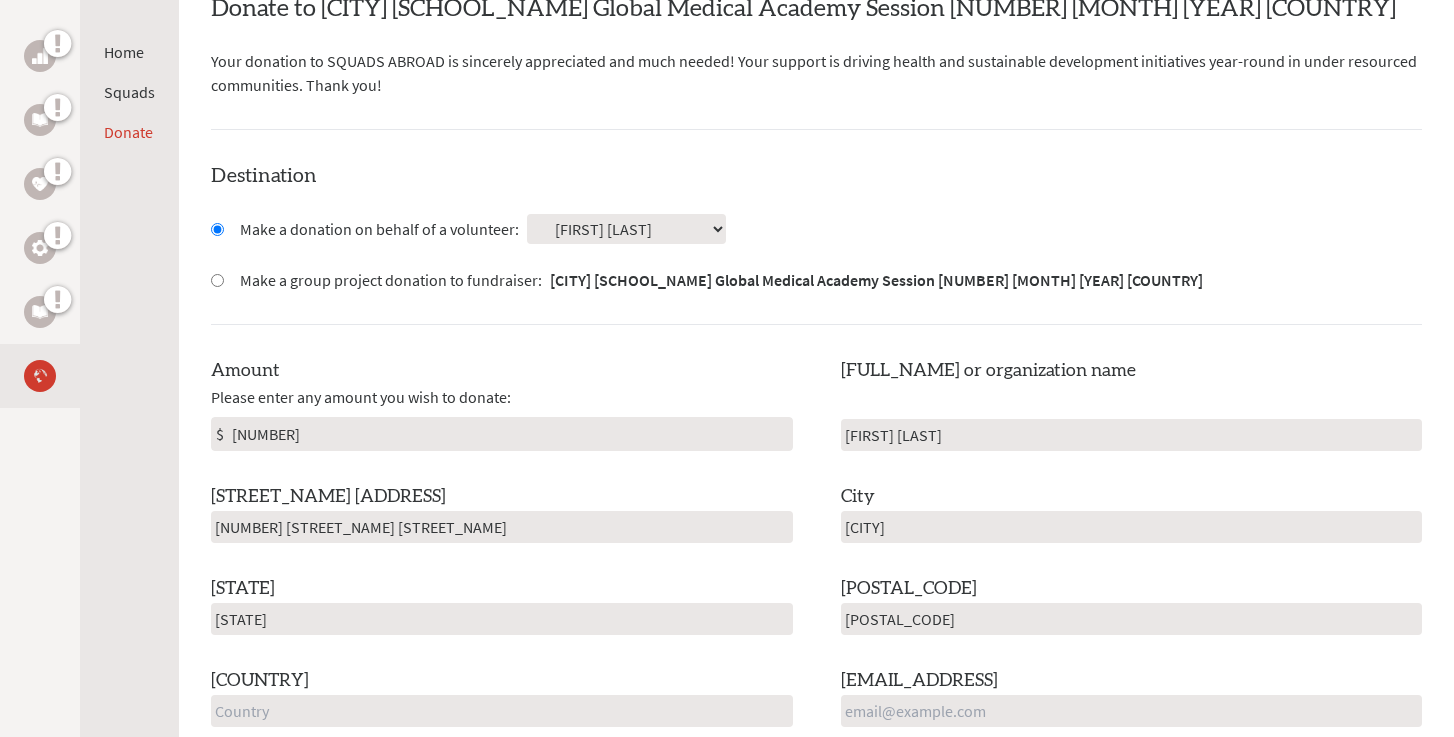 type on "[COUNTRY]" 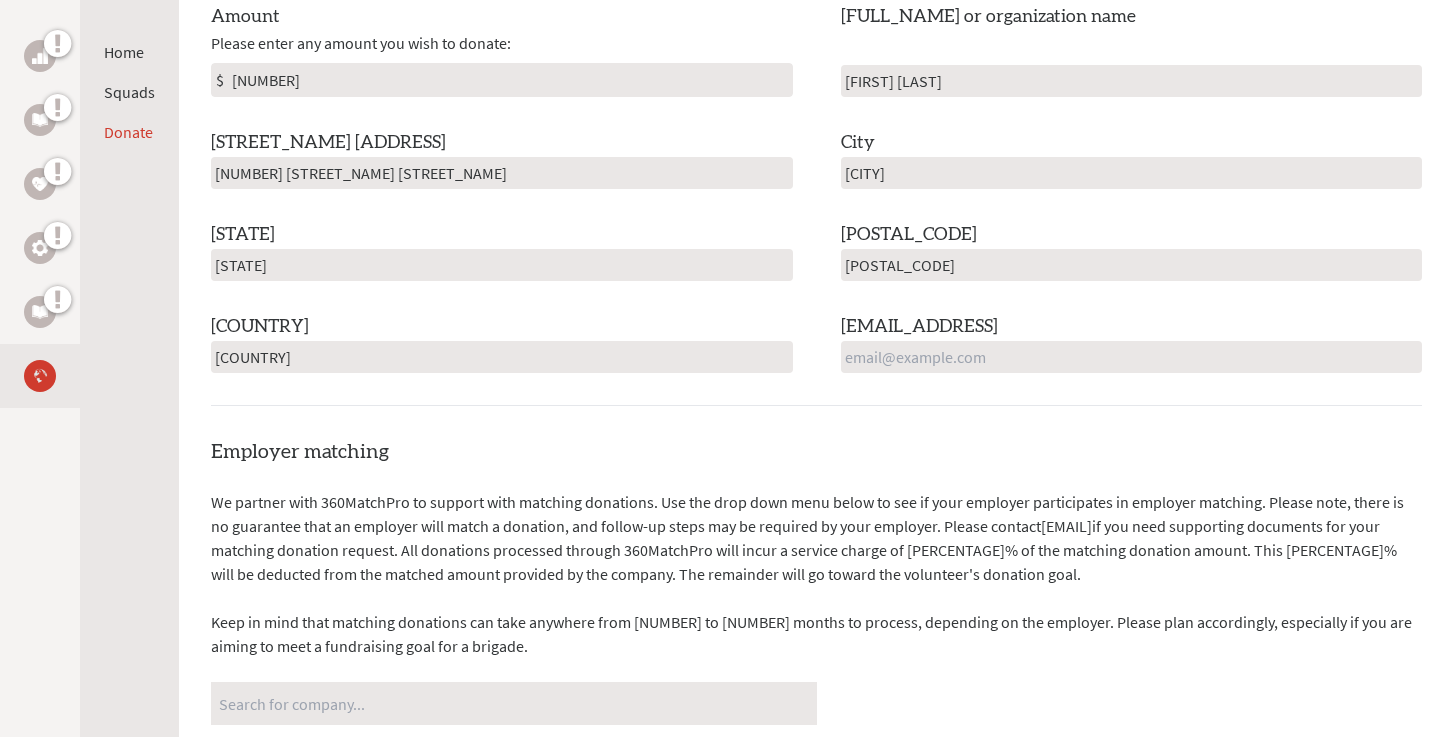 scroll, scrollTop: 775, scrollLeft: 0, axis: vertical 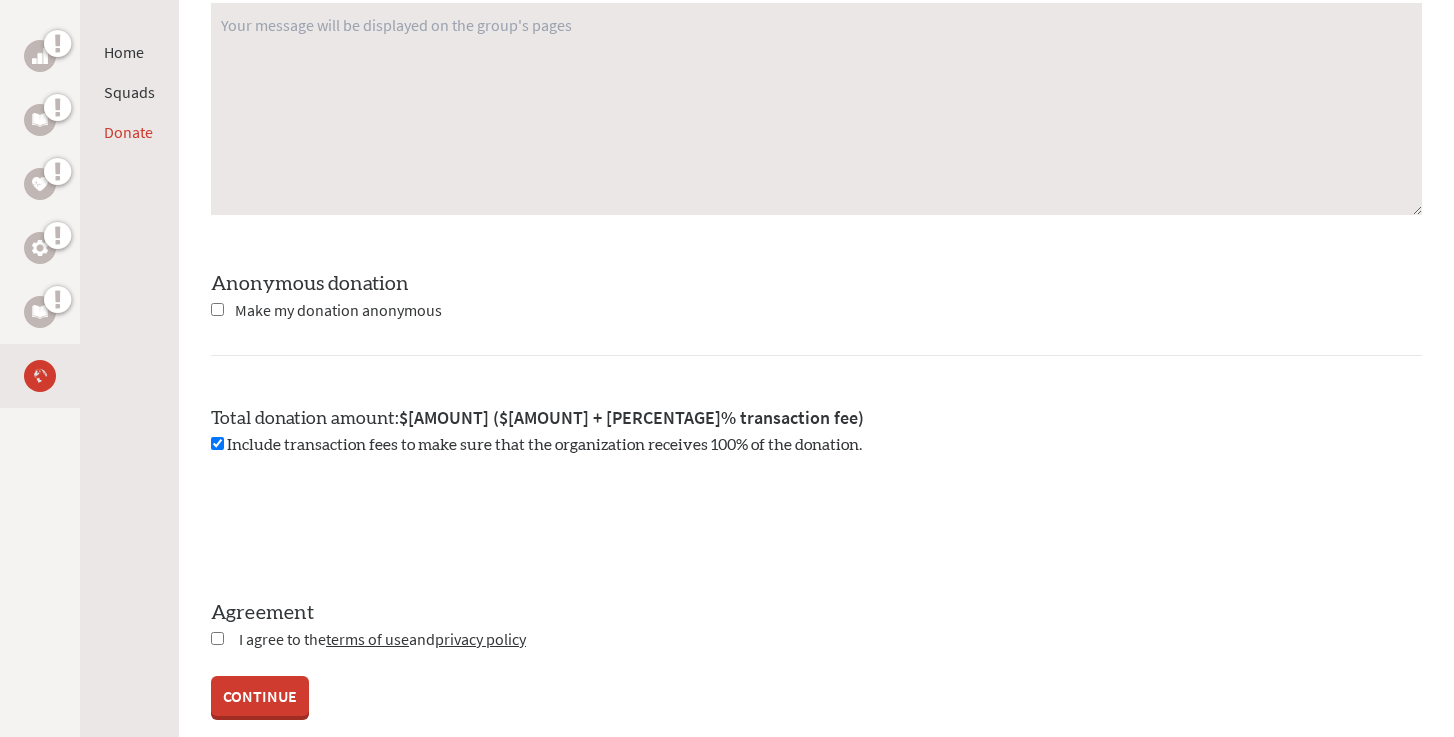 type on "[EMAIL]" 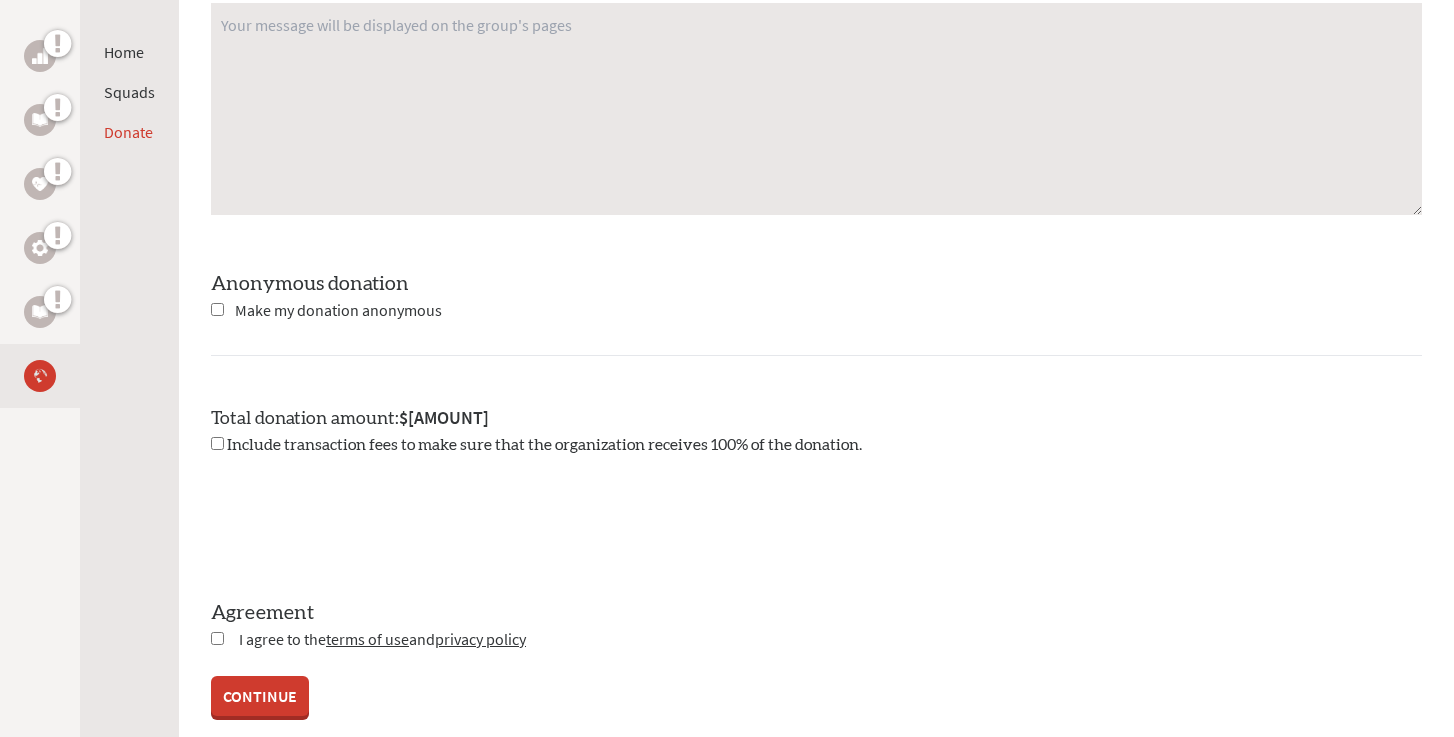 click at bounding box center [217, 443] 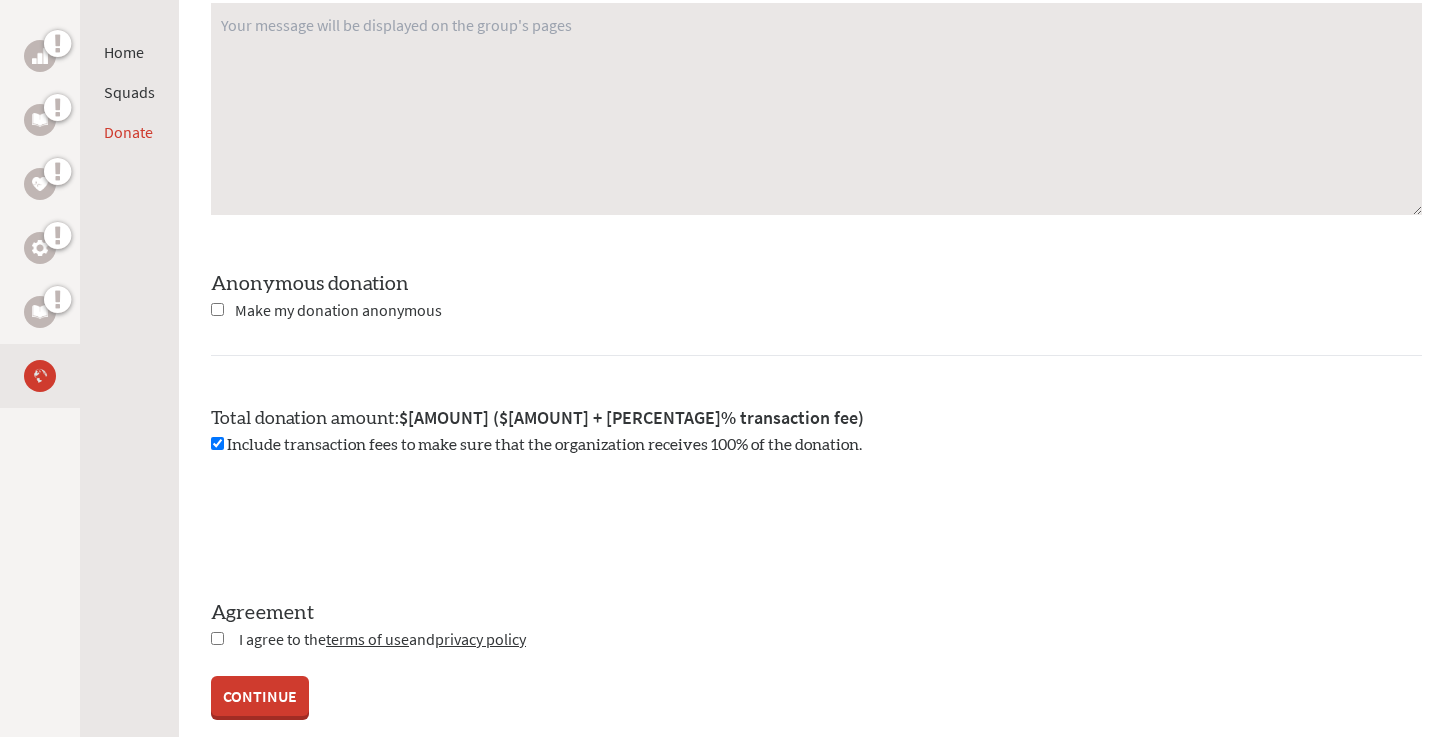 click at bounding box center [217, 443] 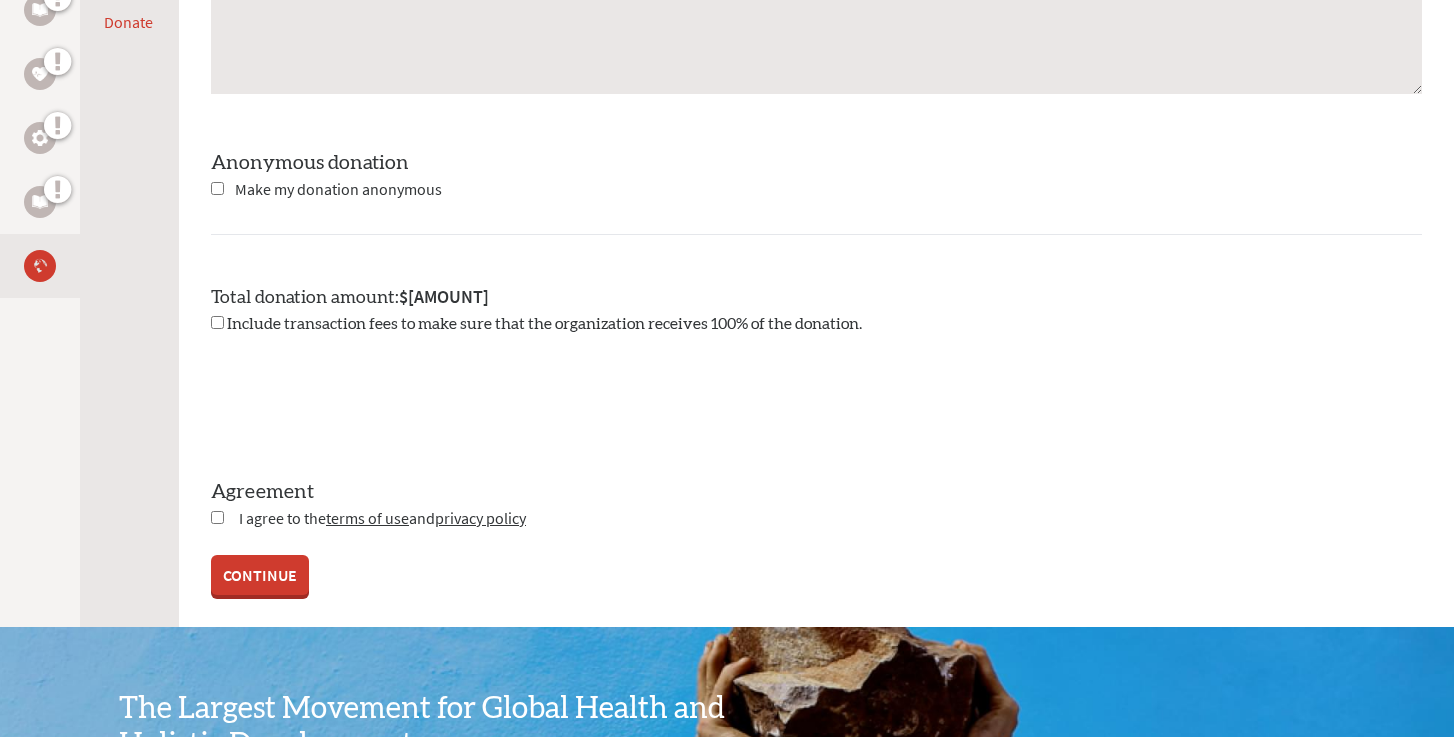 scroll, scrollTop: 1735, scrollLeft: 0, axis: vertical 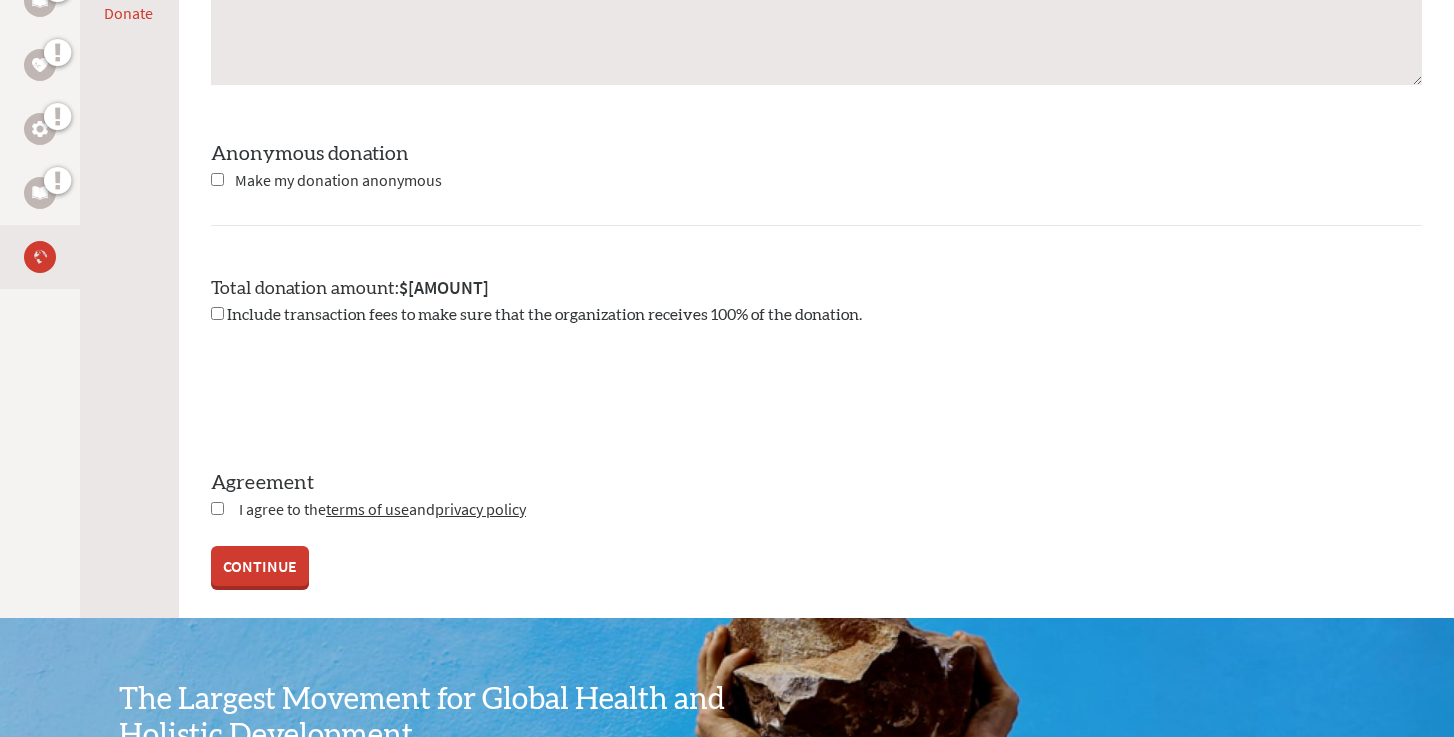 click at bounding box center [217, 508] 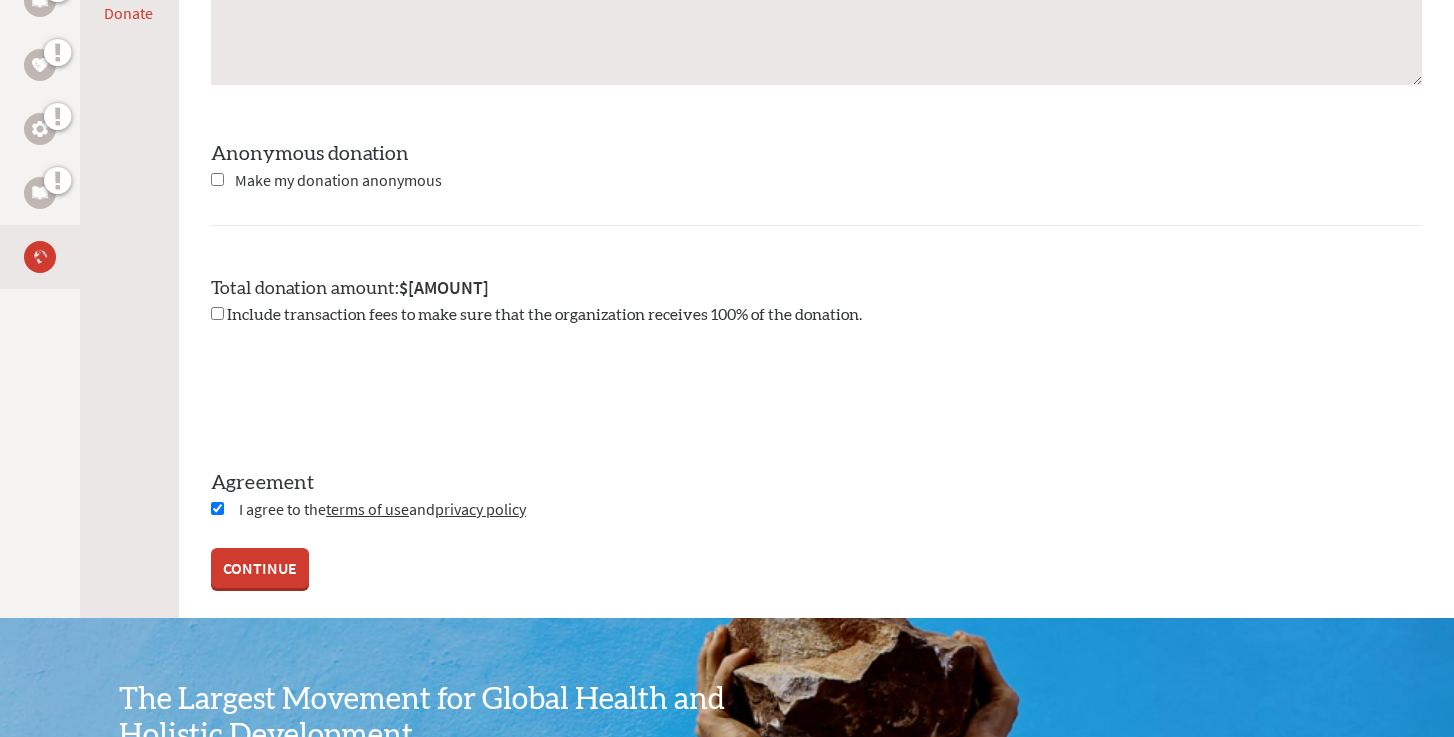 click on "CONTINUE" at bounding box center (260, 568) 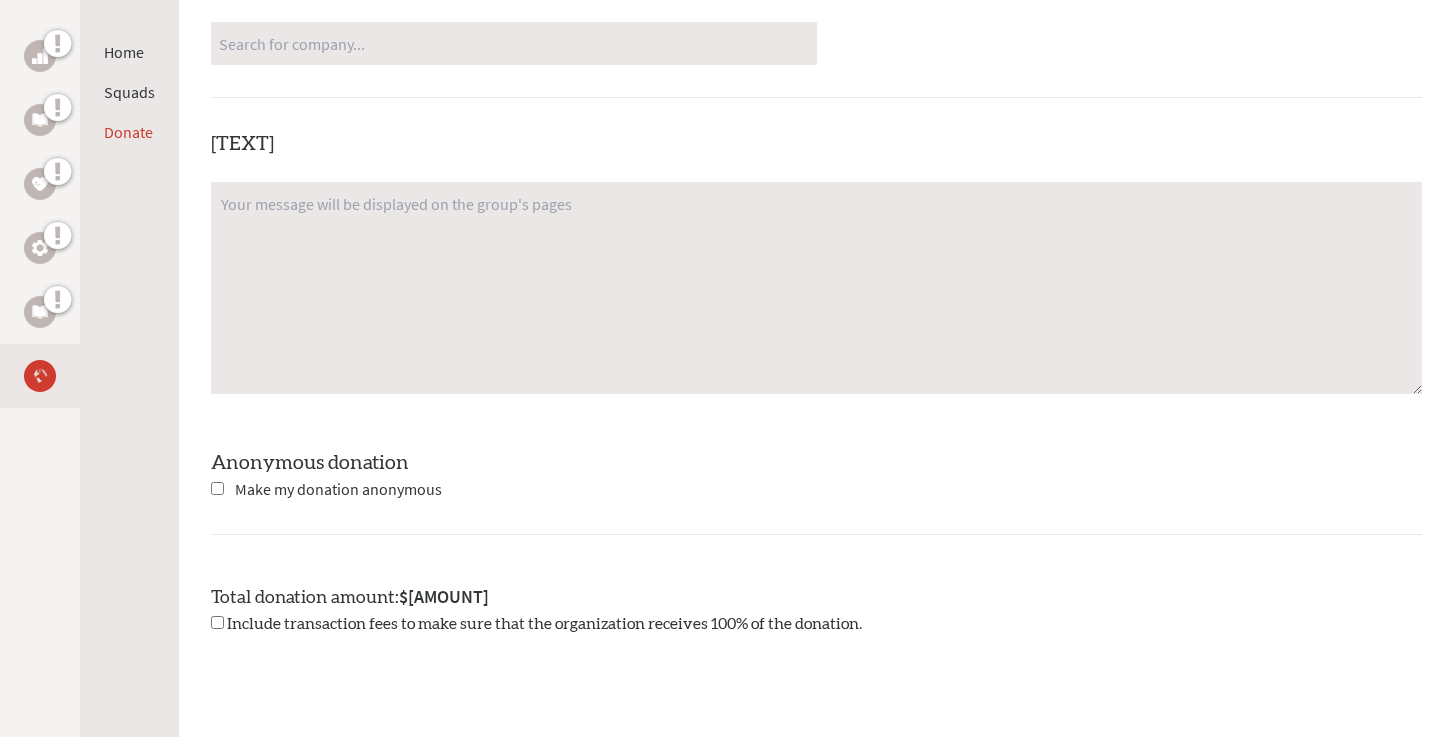scroll, scrollTop: 1368, scrollLeft: 0, axis: vertical 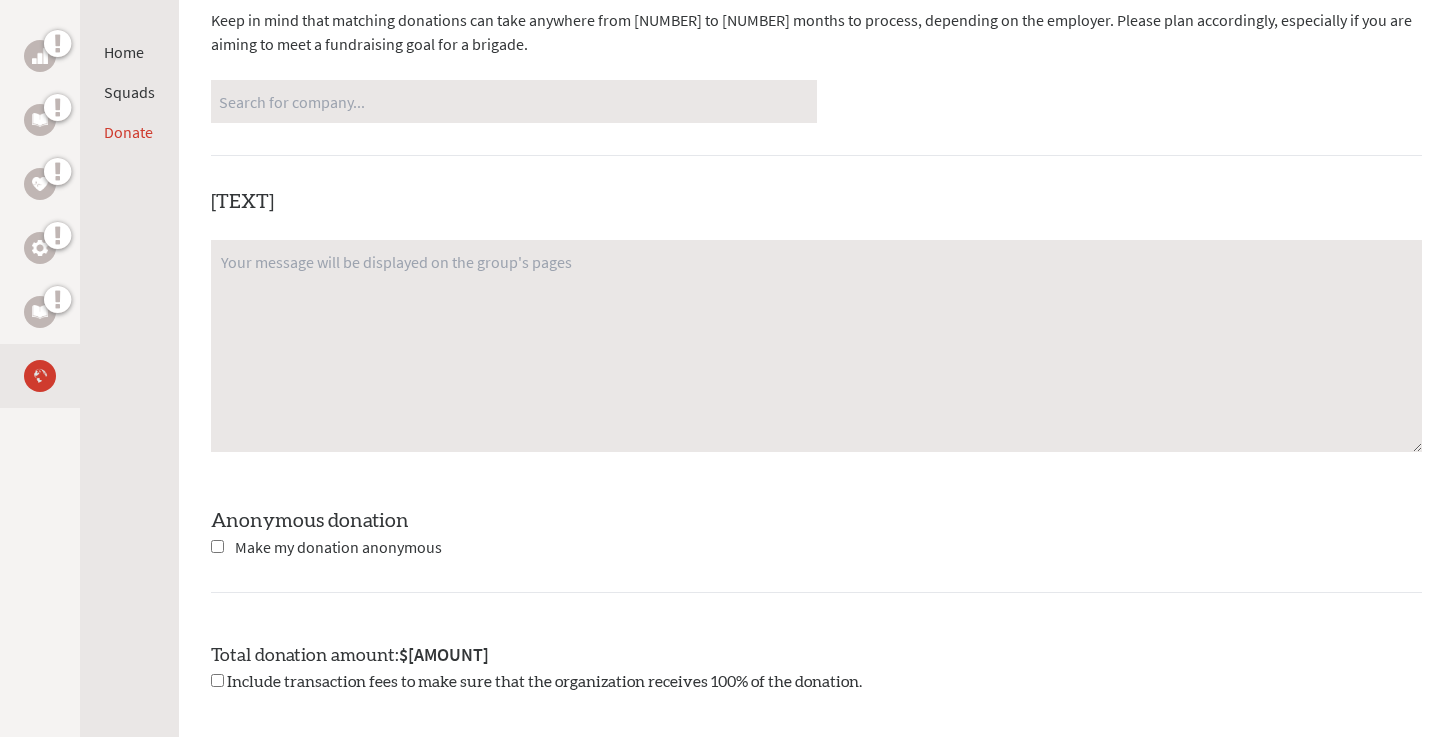 click at bounding box center (217, 680) 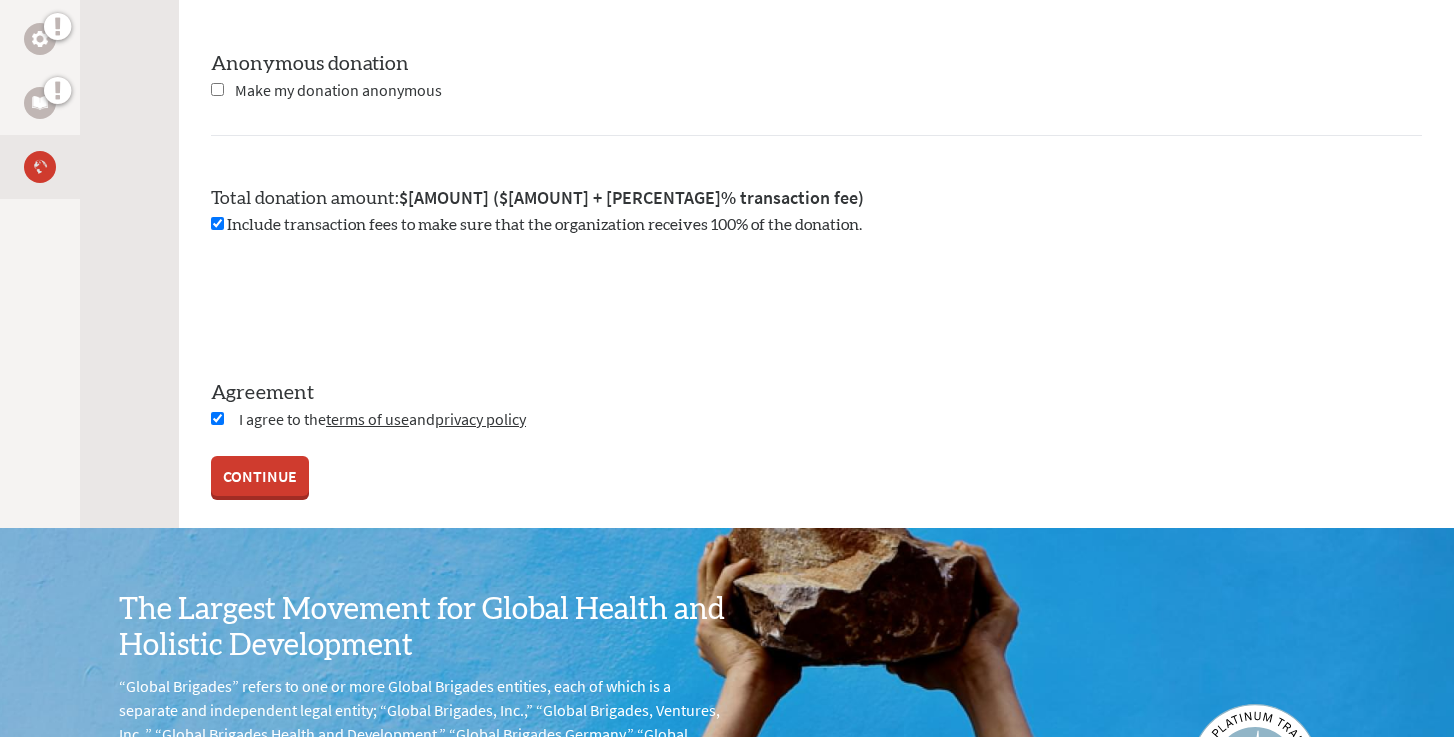 scroll, scrollTop: 1863, scrollLeft: 0, axis: vertical 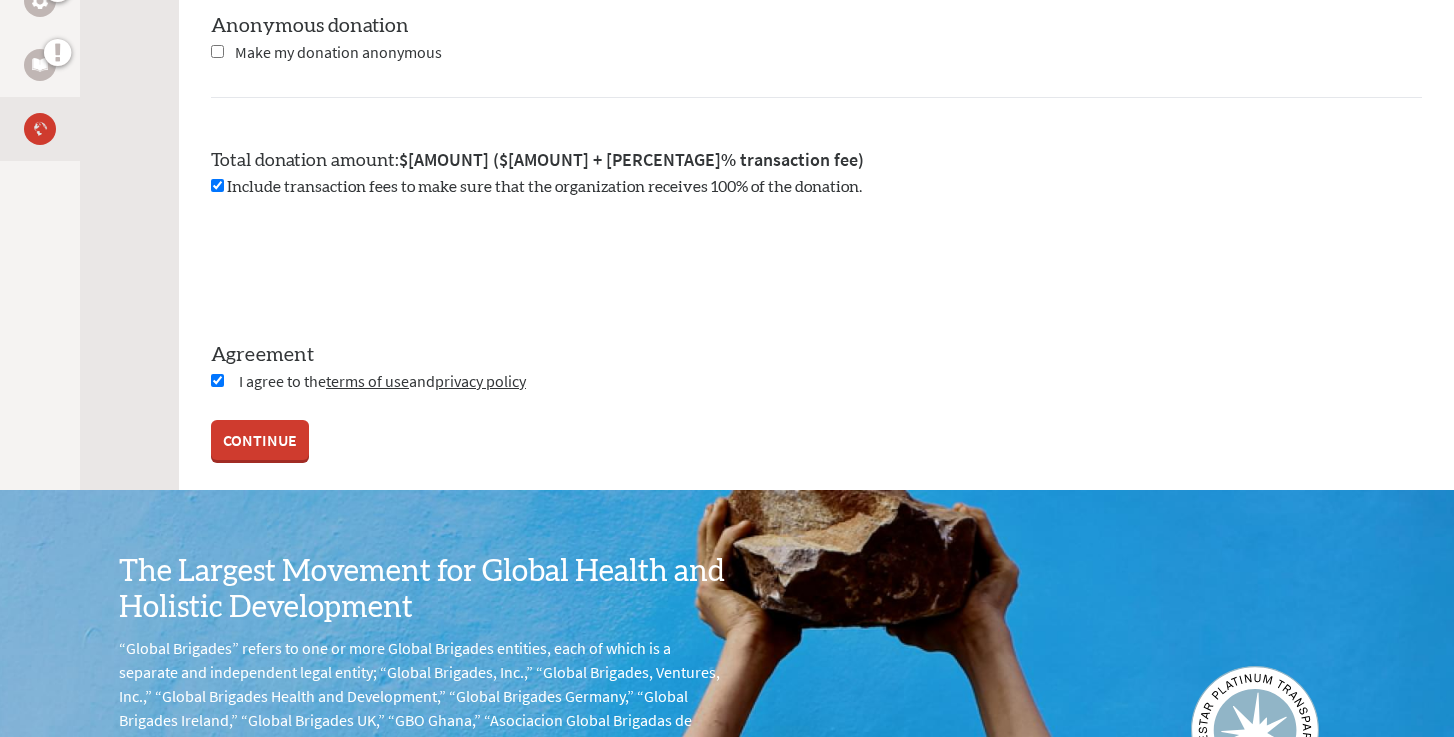 click on "CONTINUE" at bounding box center (260, 440) 